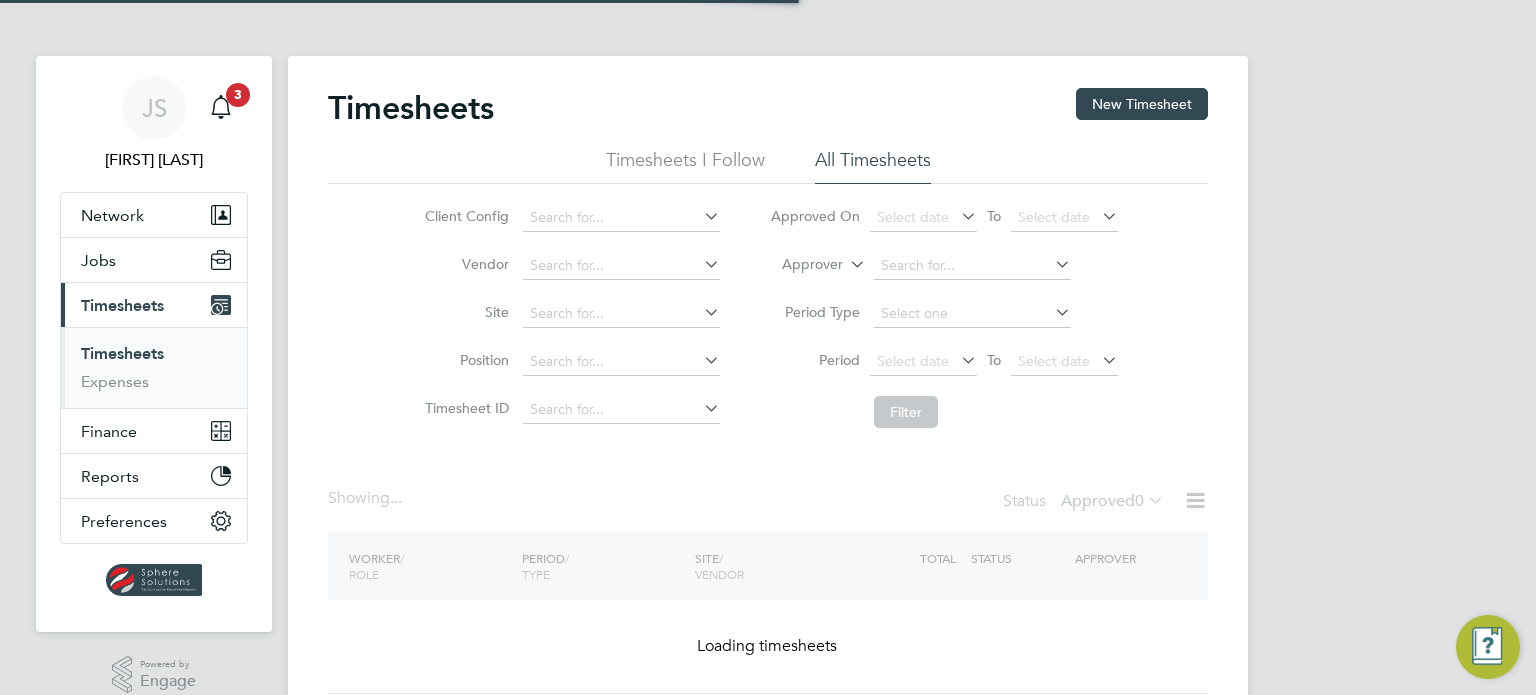 scroll, scrollTop: 0, scrollLeft: 0, axis: both 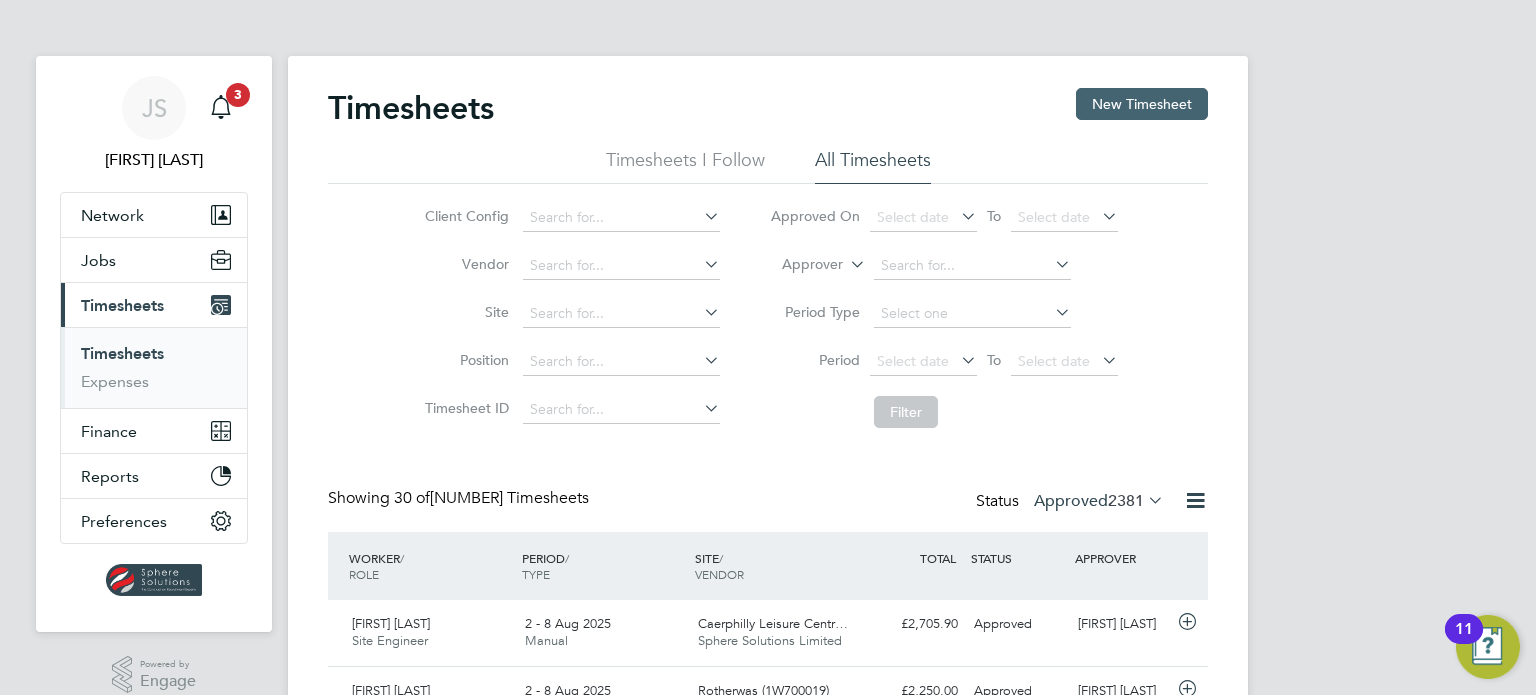 click on "New Timesheet" 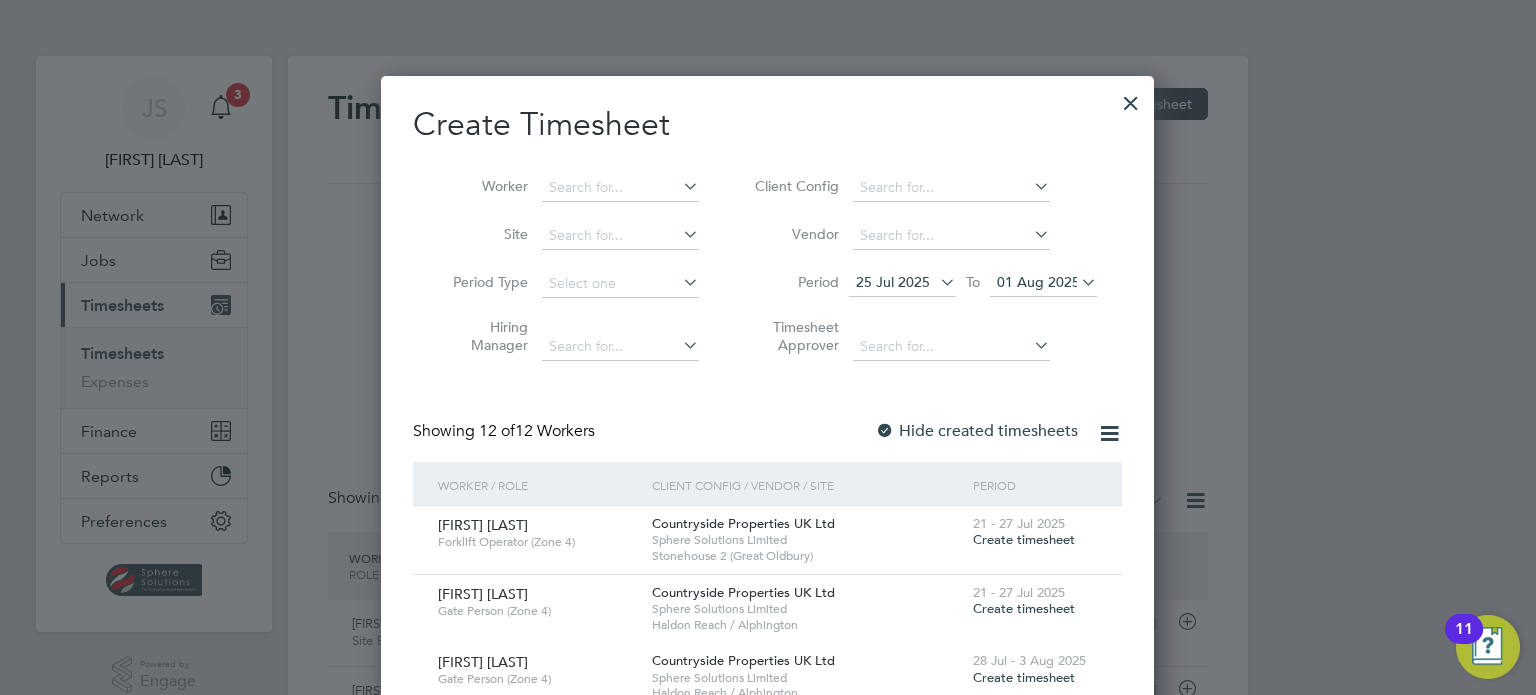 click on "01 Aug 2025" at bounding box center (1038, 282) 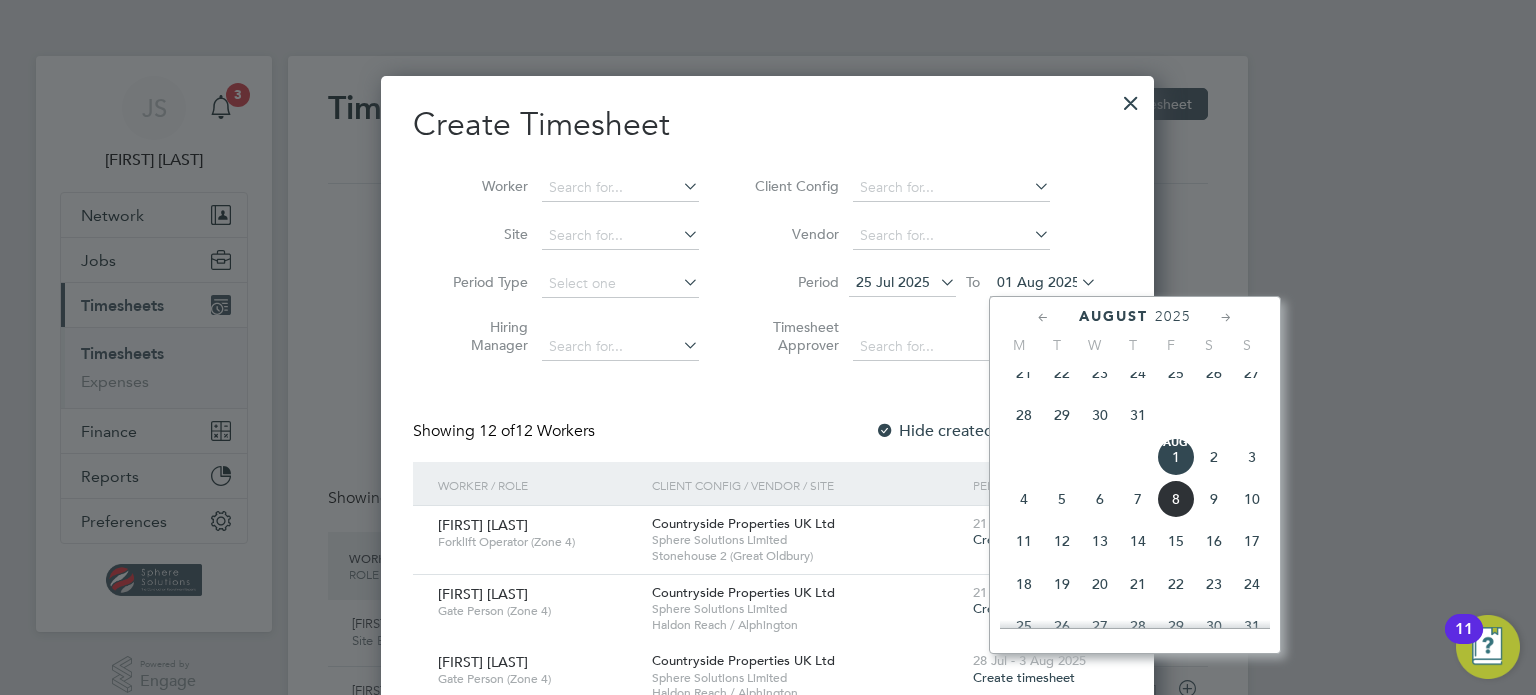 click on "9" 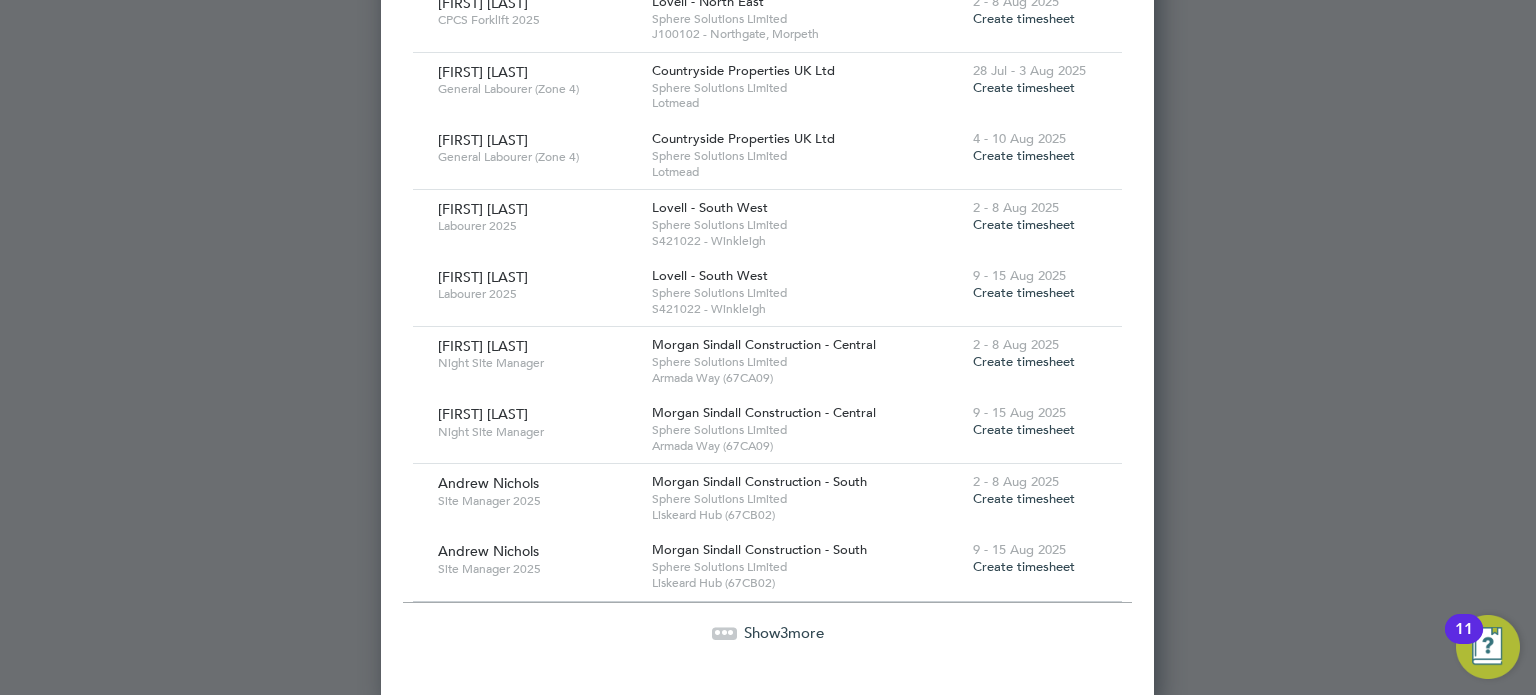 click on "Show  3  more" at bounding box center [784, 632] 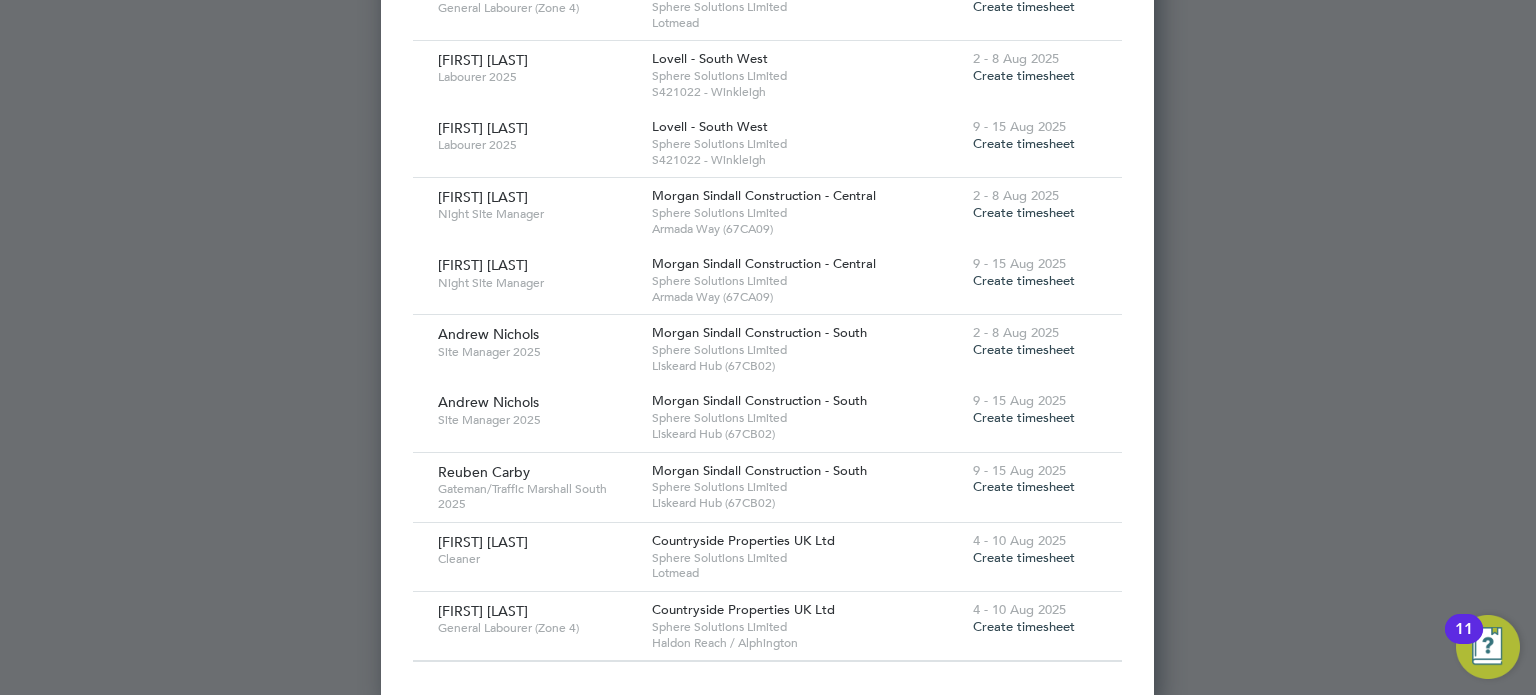 click on "Create timesheet" at bounding box center [1024, 557] 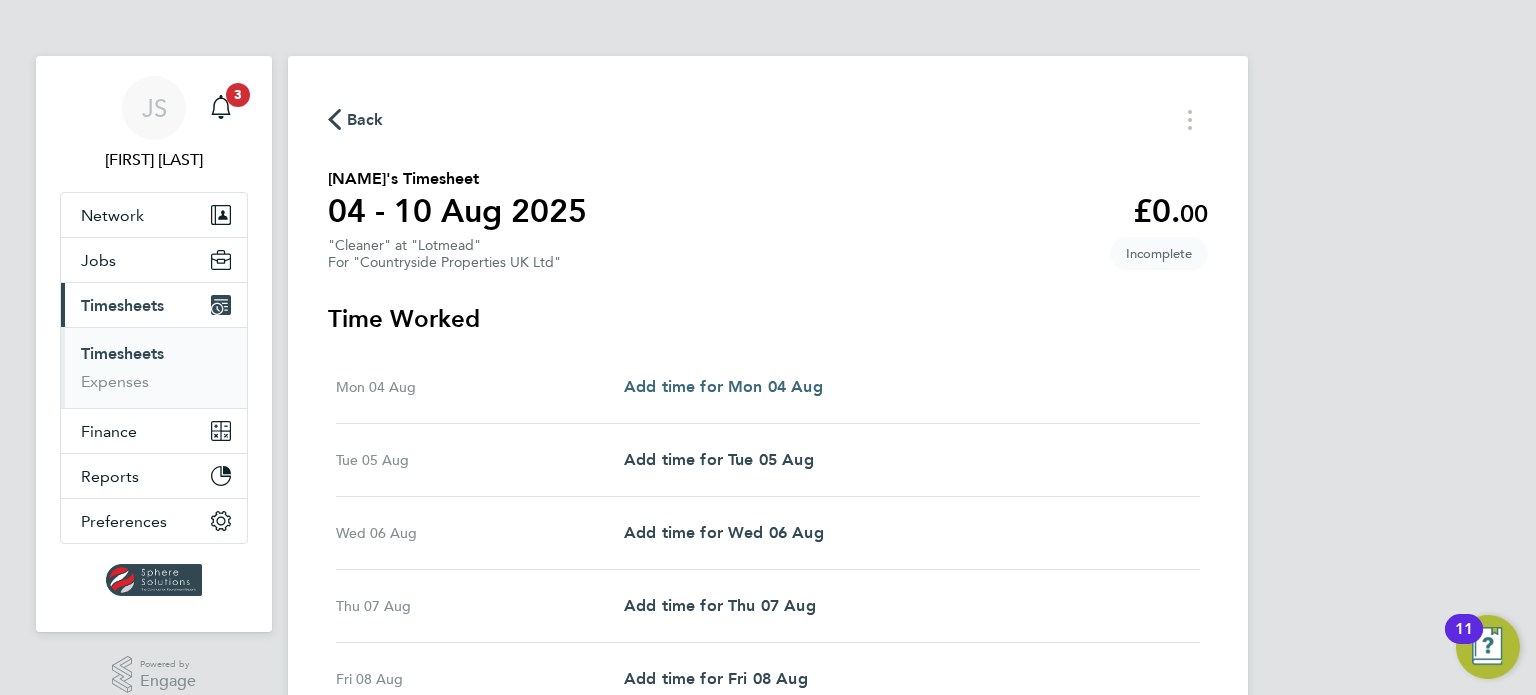click on "Add time for Mon 04 Aug" at bounding box center [723, 386] 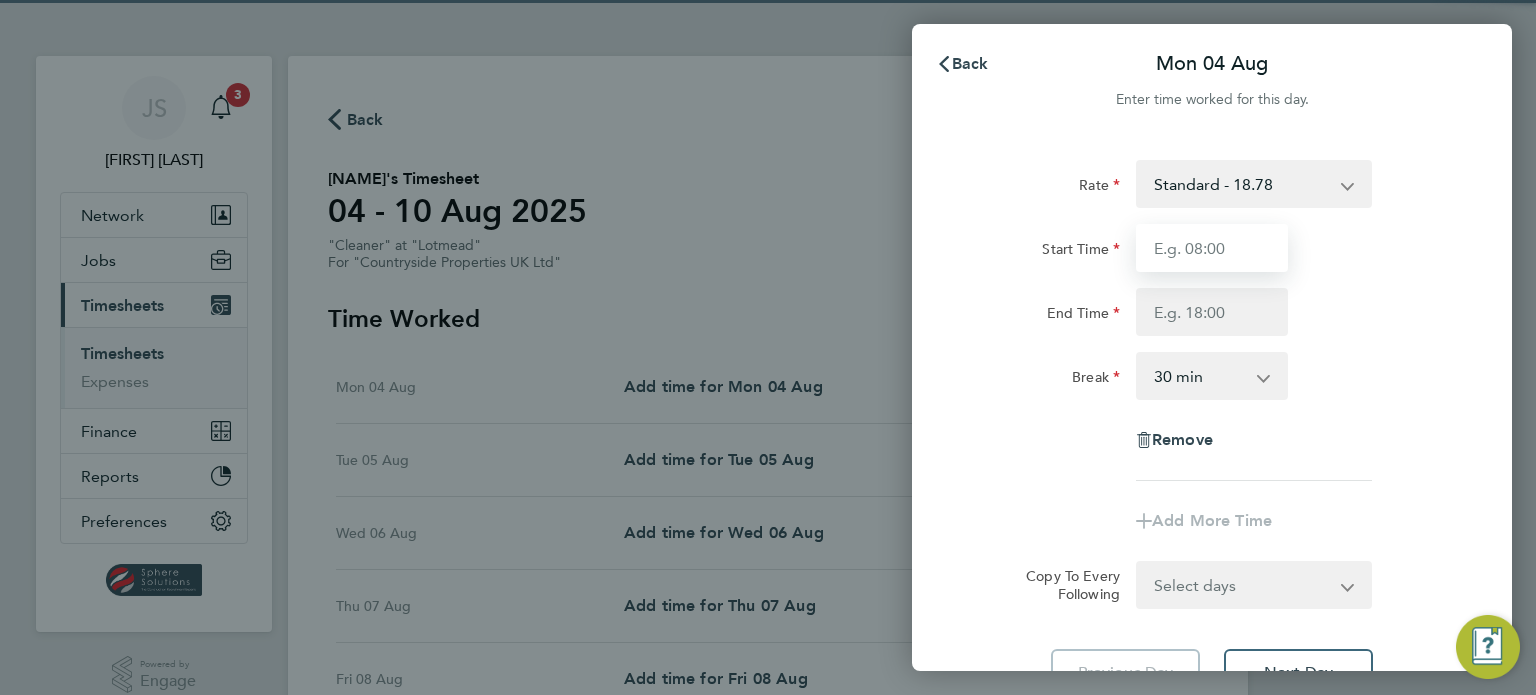 click on "Start Time" at bounding box center (1212, 248) 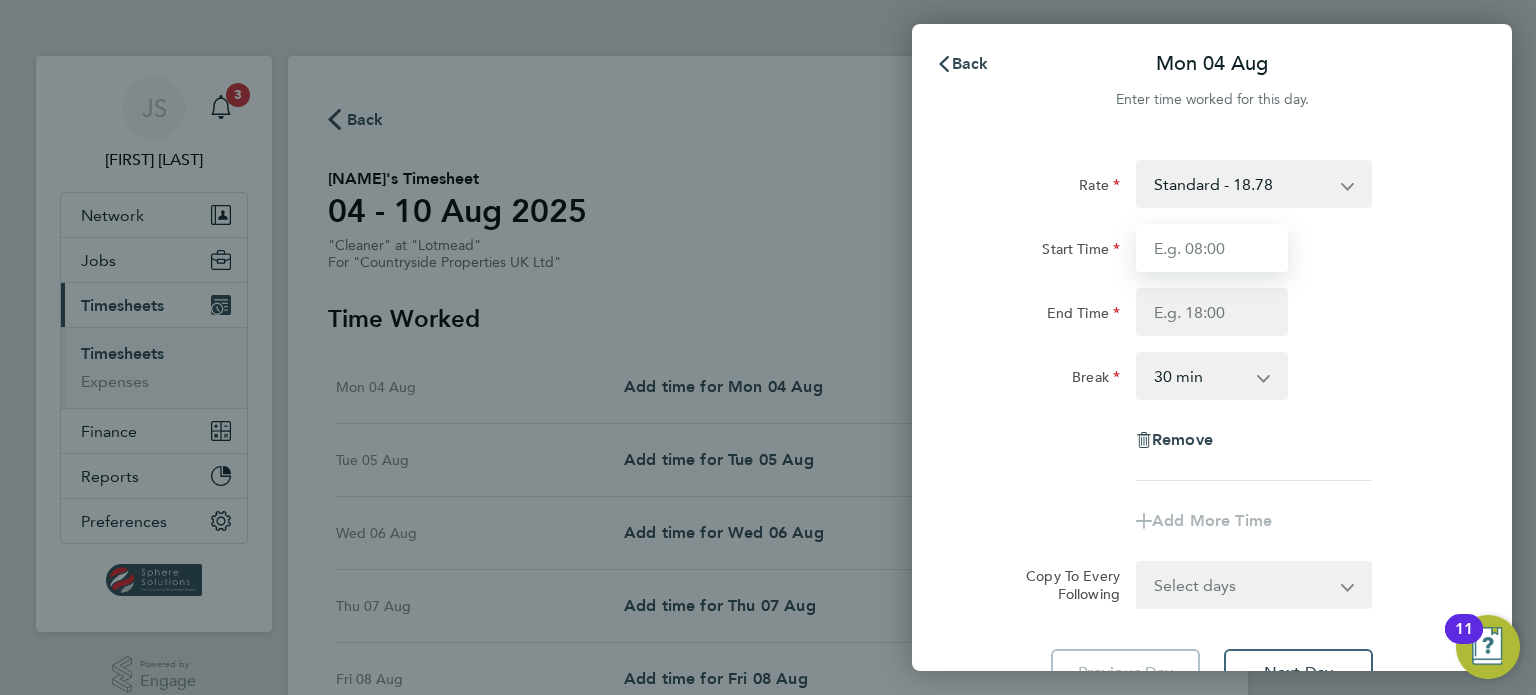 type on "08:00" 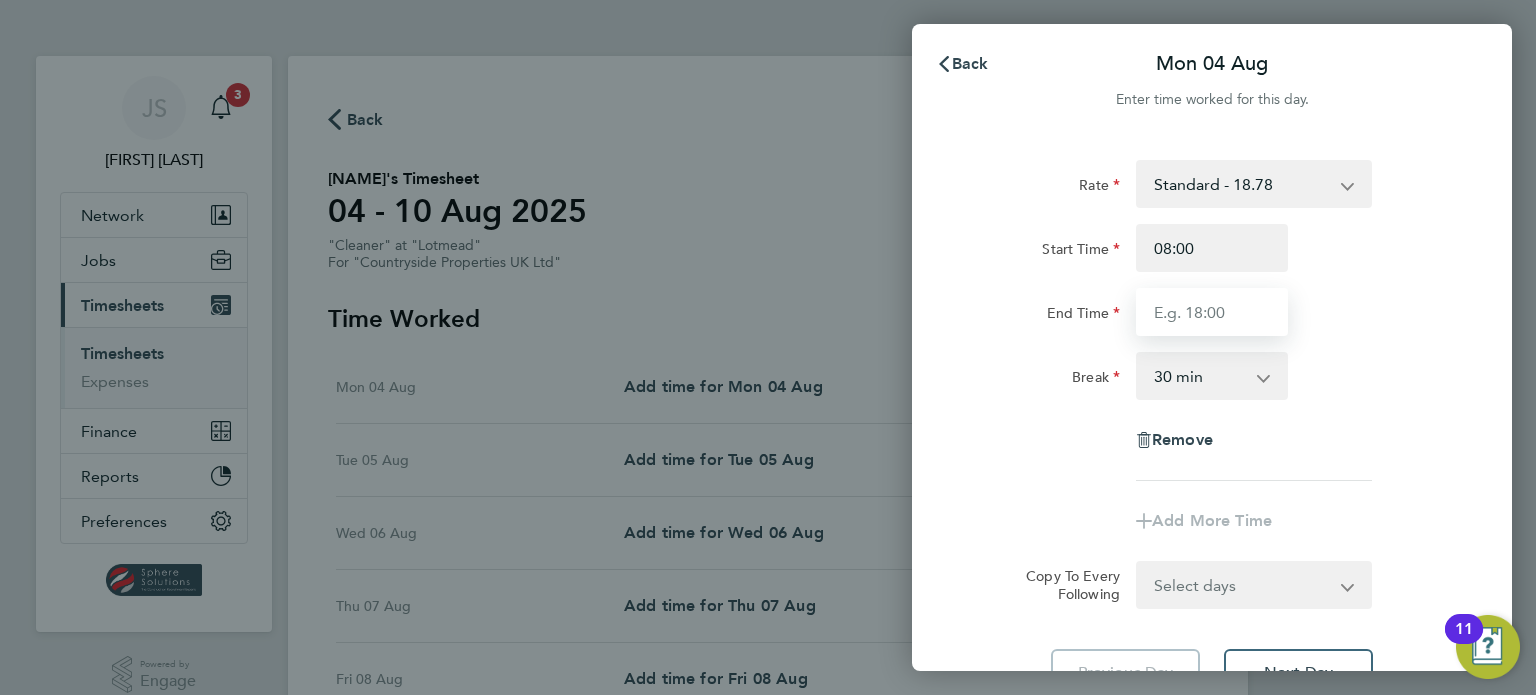 click on "End Time" at bounding box center [1212, 312] 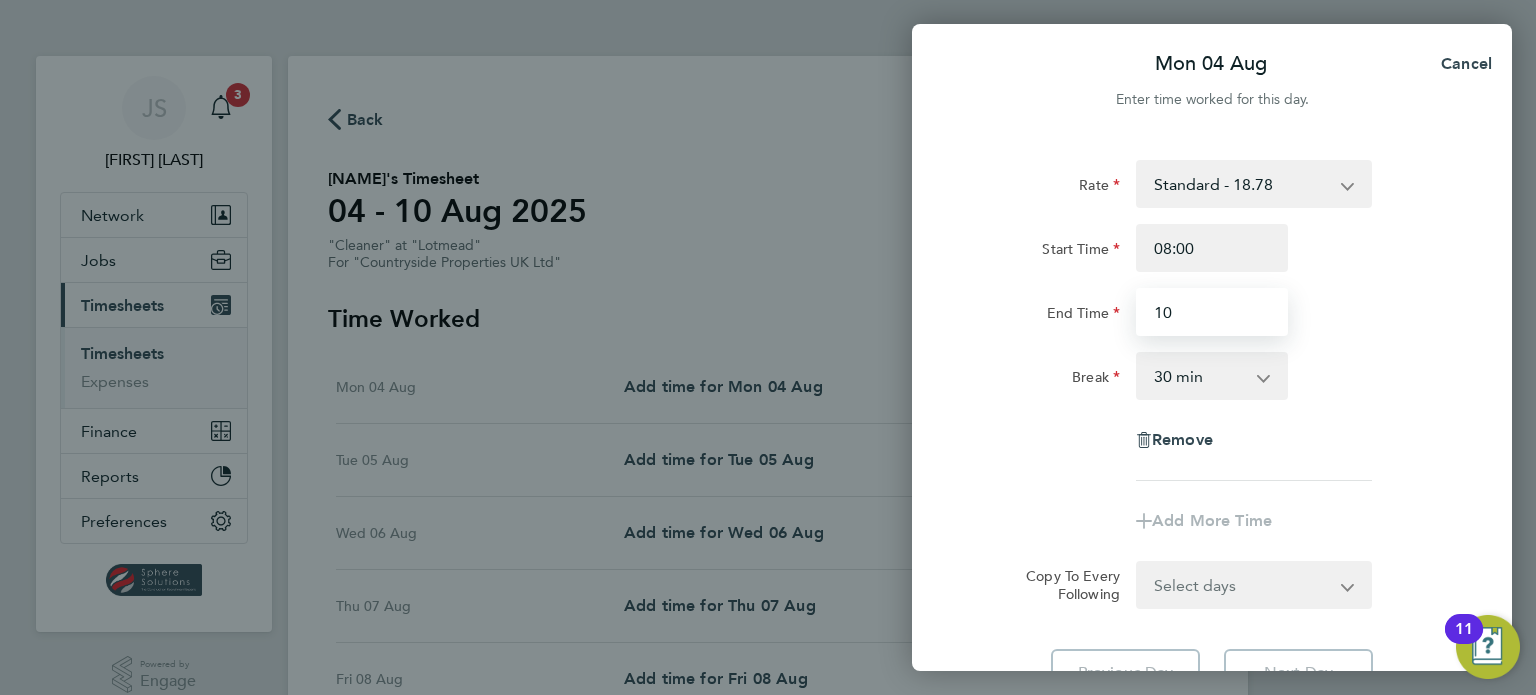 type on "10:00" 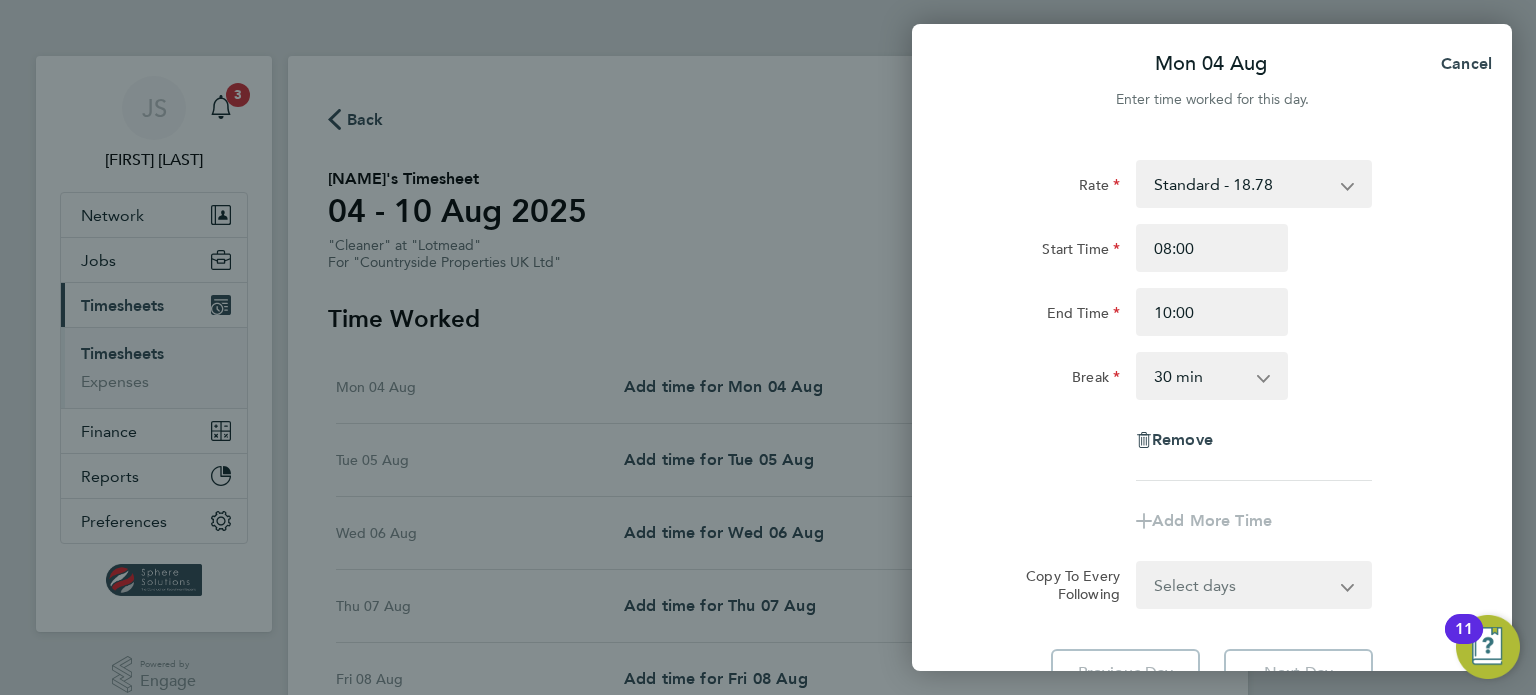 click on "0 min   15 min   30 min   45 min   60 min   75 min   90 min" at bounding box center [1200, 376] 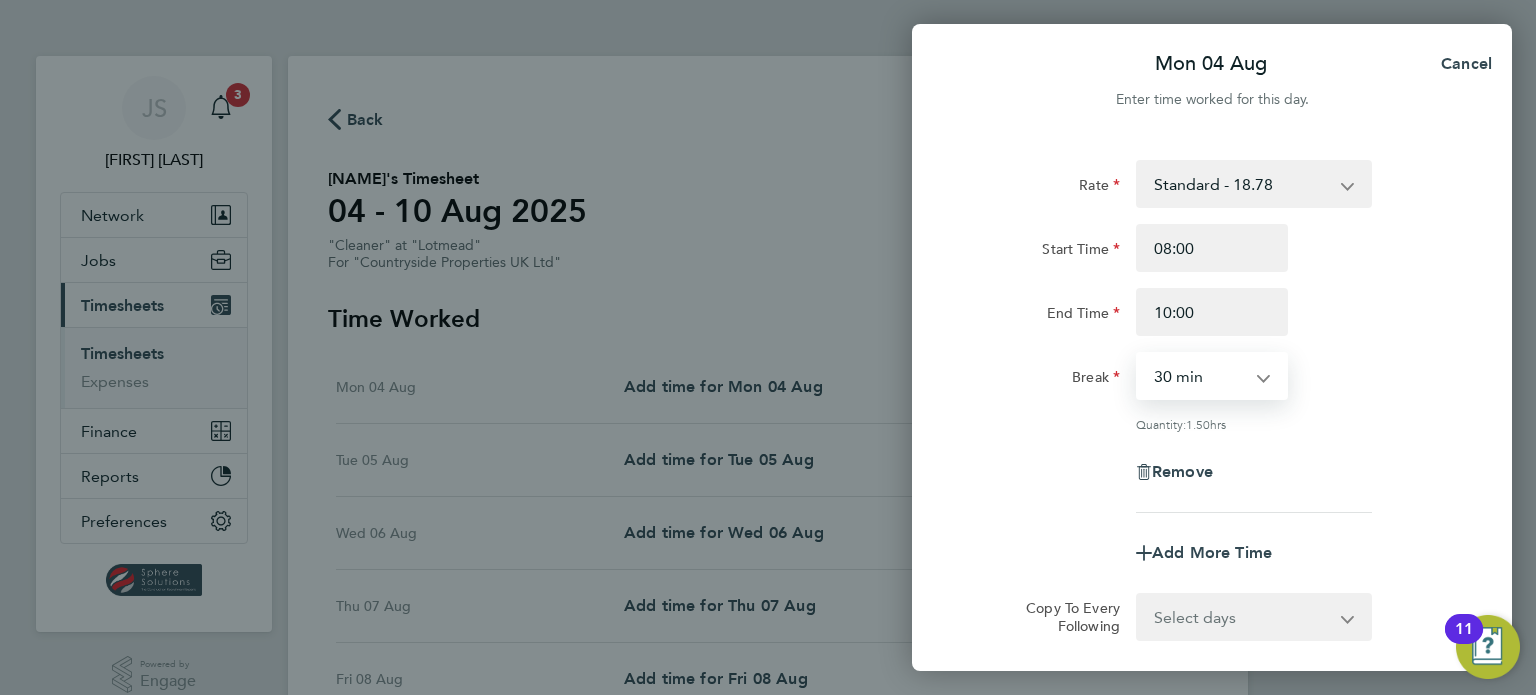 select on "0" 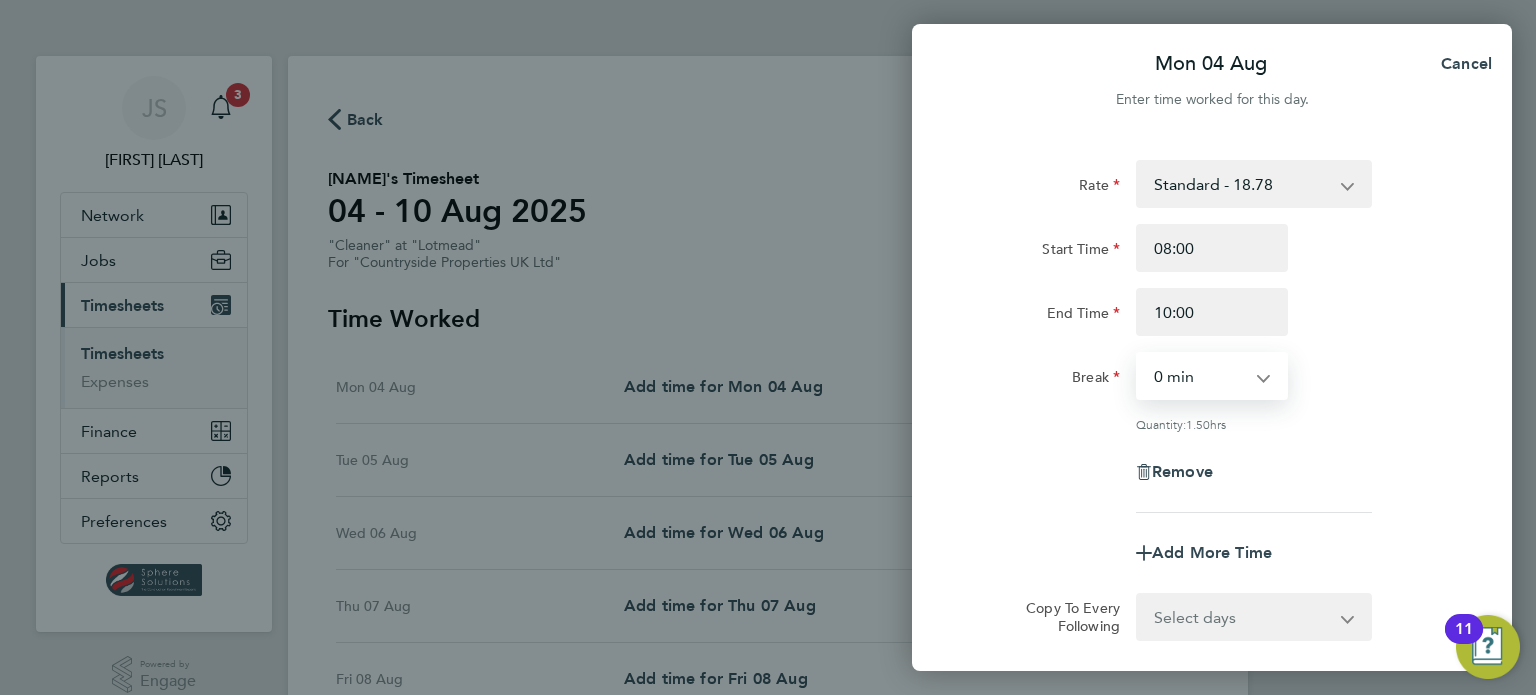 click on "0 min   15 min   30 min   45 min   60 min   75 min   90 min" at bounding box center (1200, 376) 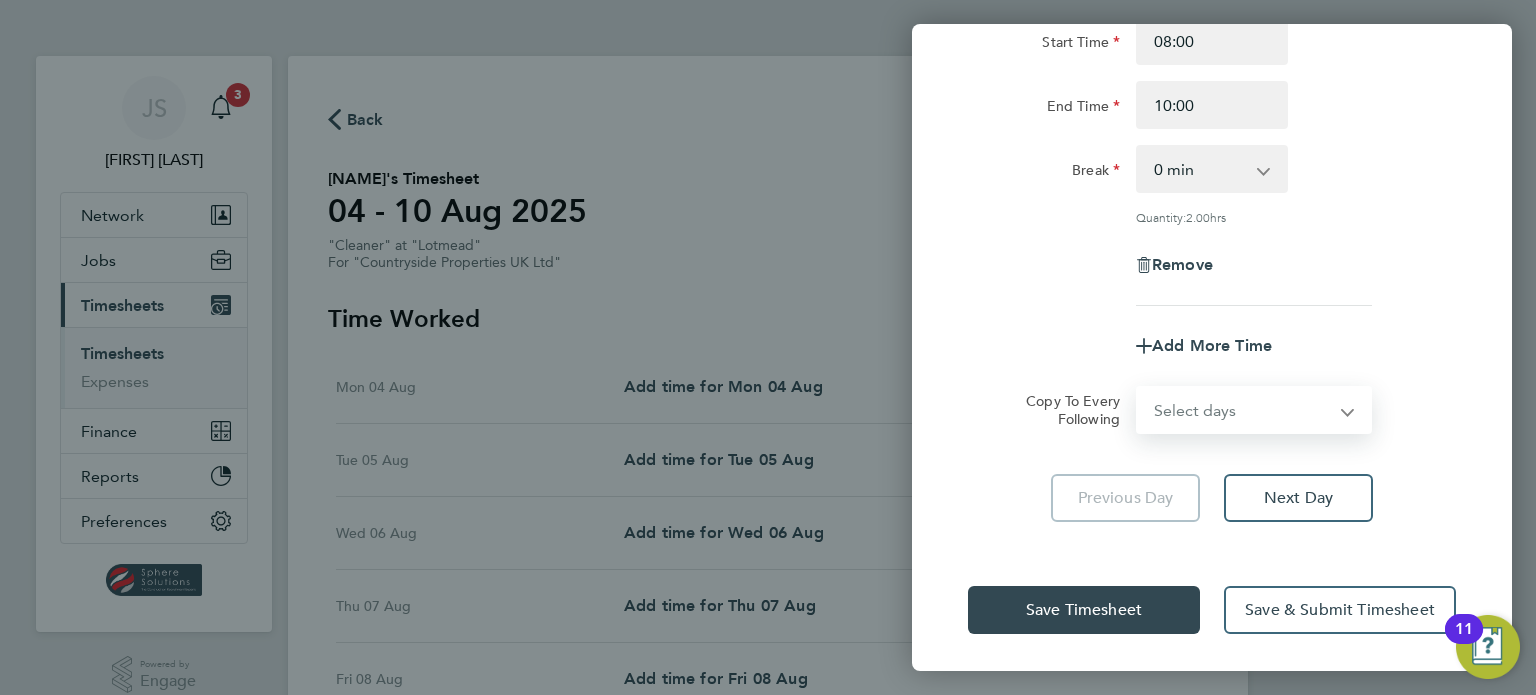 click on "Select days   Day   Weekday (Mon-Fri)   Weekend (Sat-Sun)   Tuesday   Wednesday   Thursday   Friday   Saturday   Sunday" at bounding box center (1243, 410) 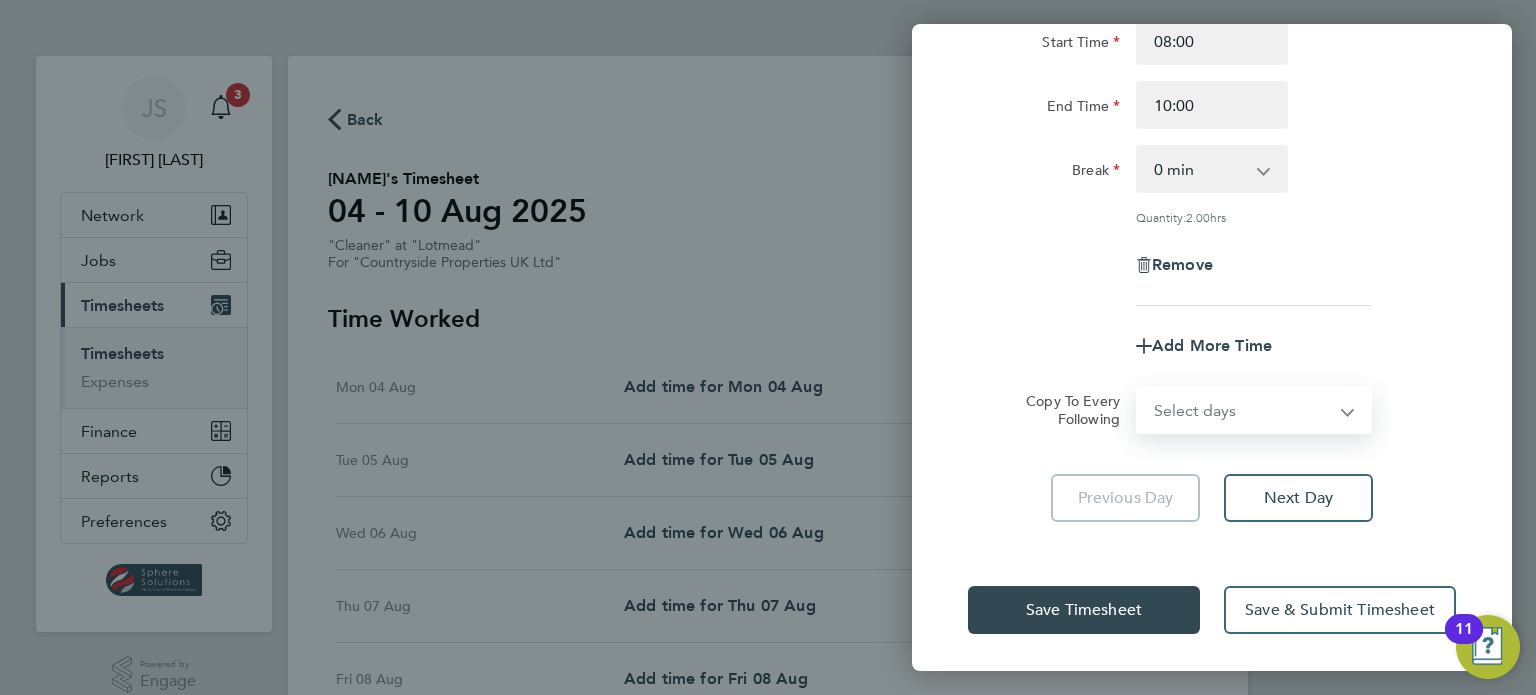 select on "DAY" 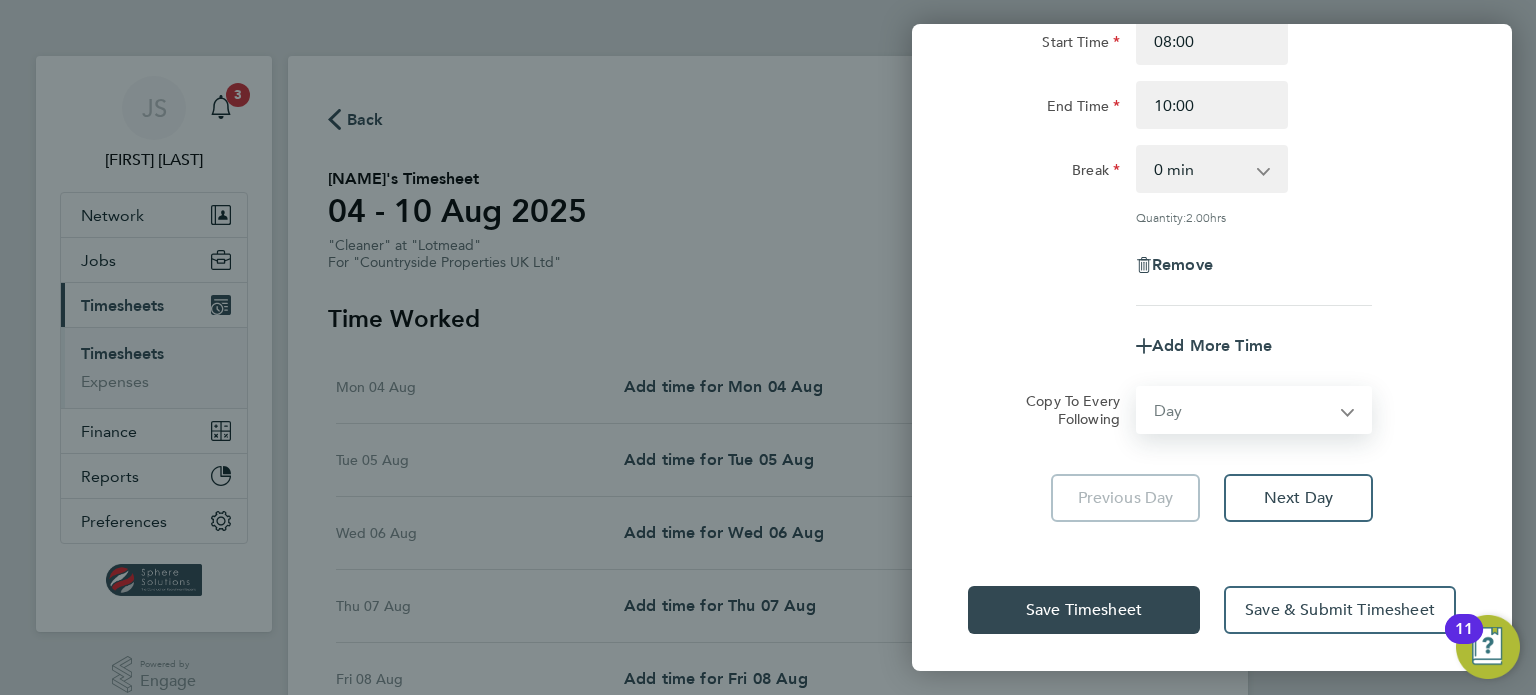 click on "Select days   Day   Weekday (Mon-Fri)   Weekend (Sat-Sun)   Tuesday   Wednesday   Thursday   Friday   Saturday   Sunday" at bounding box center [1243, 410] 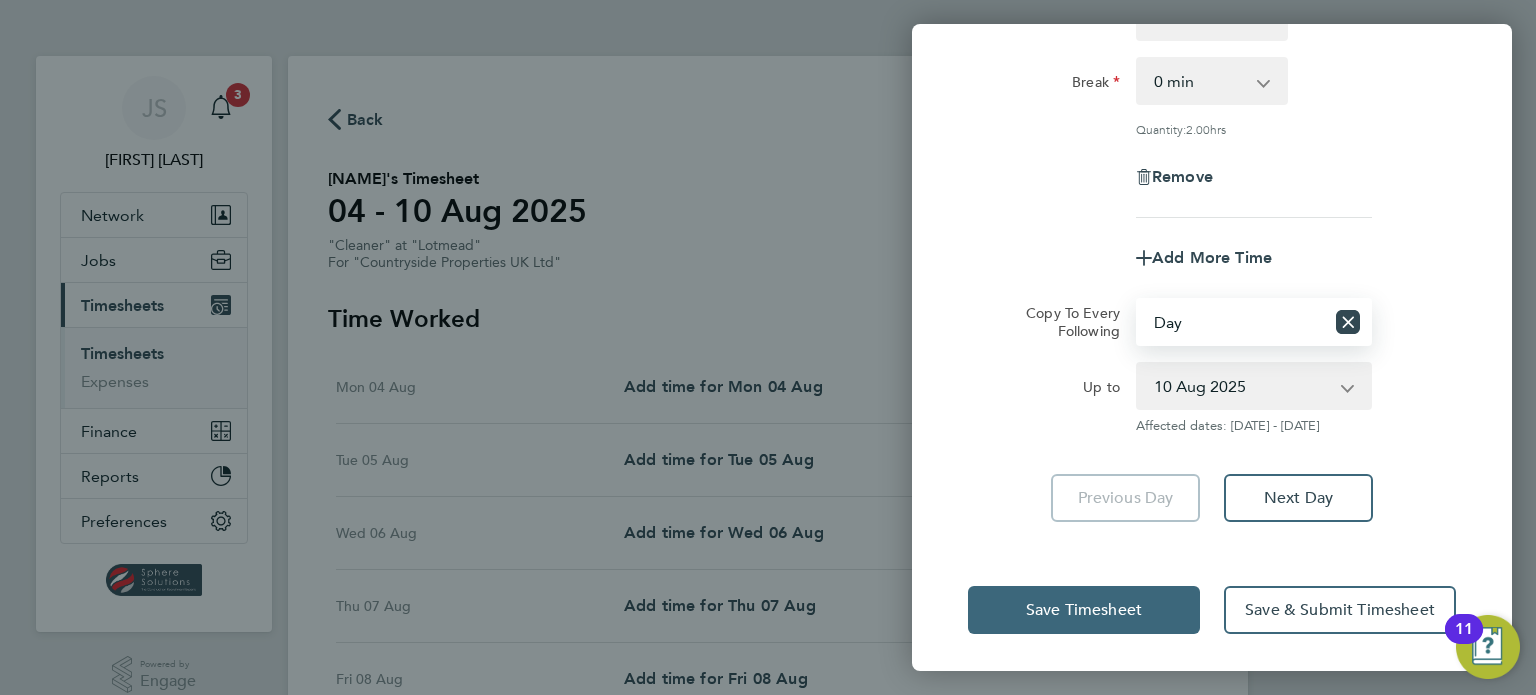 click on "Save Timesheet" 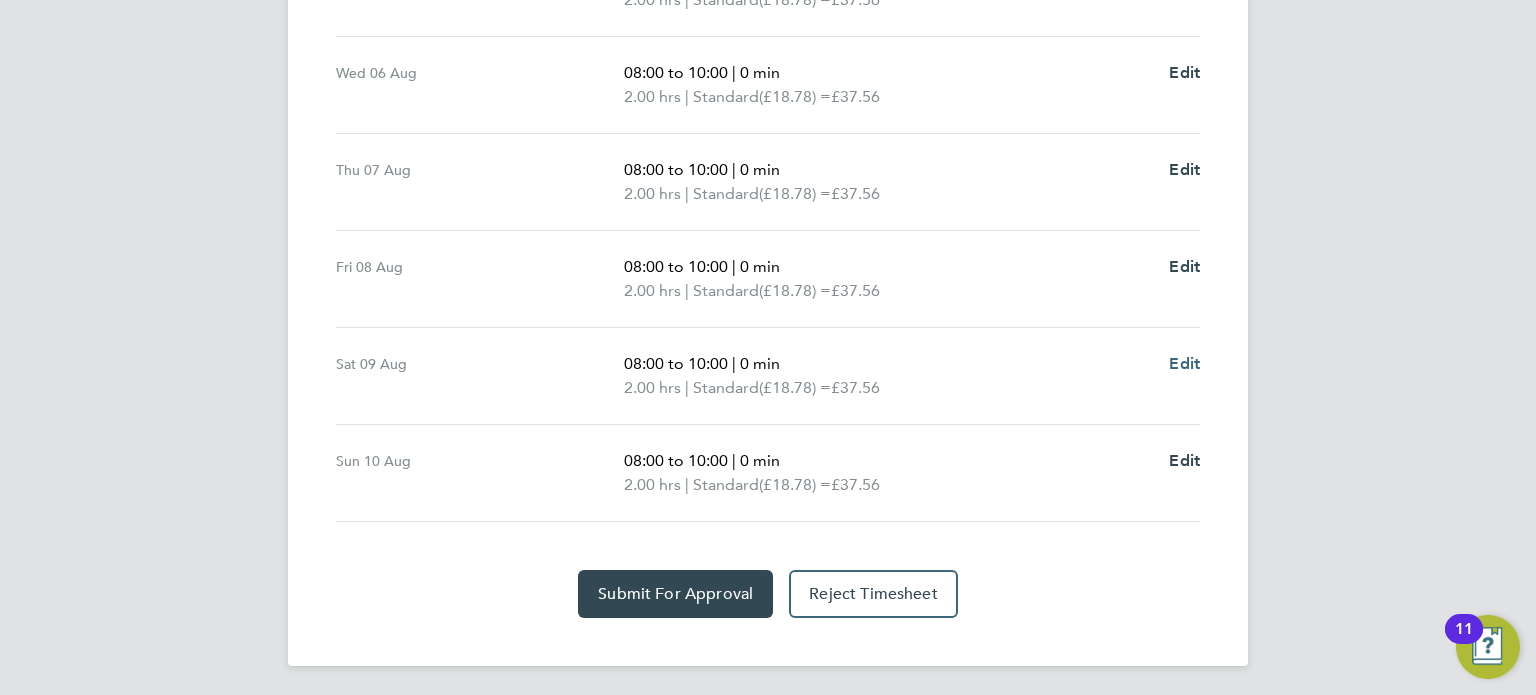 click on "Edit" at bounding box center [1184, 363] 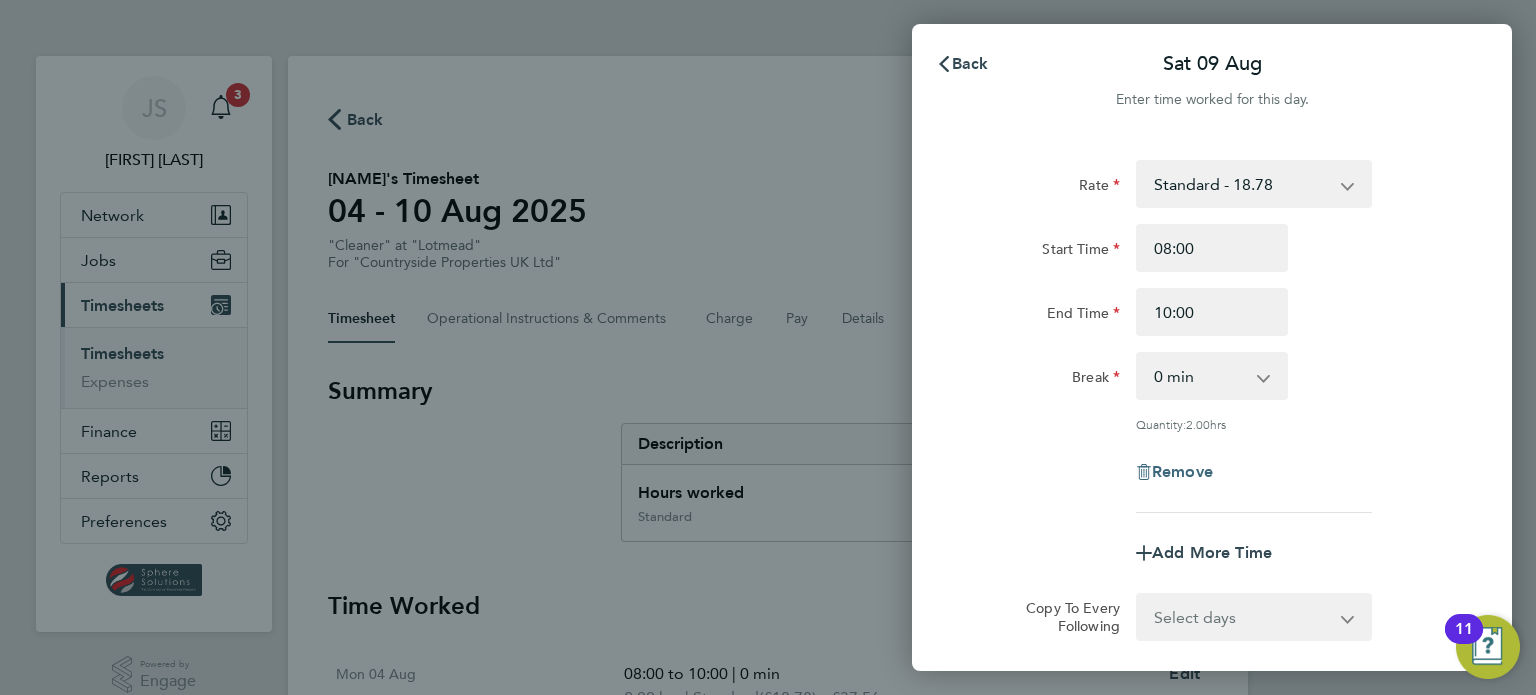 click on "Remove" 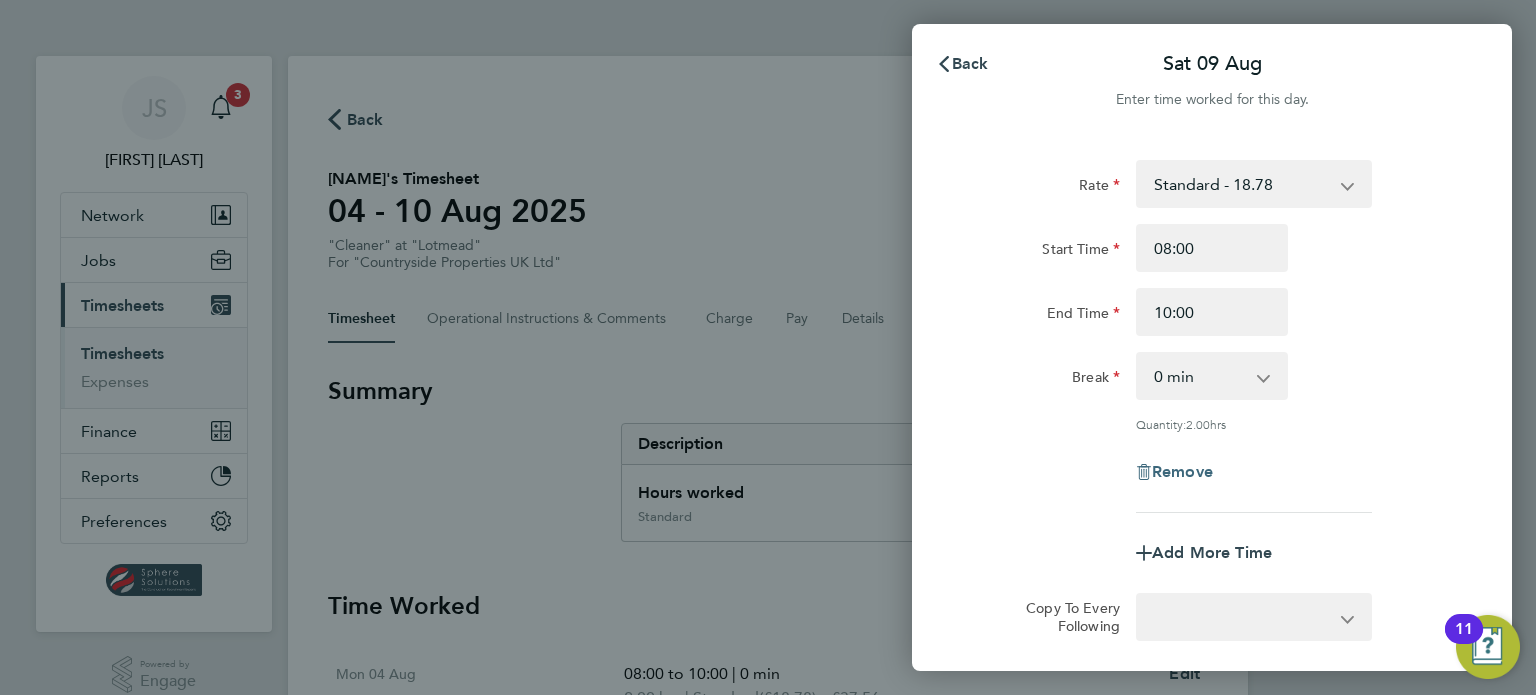 select on "null" 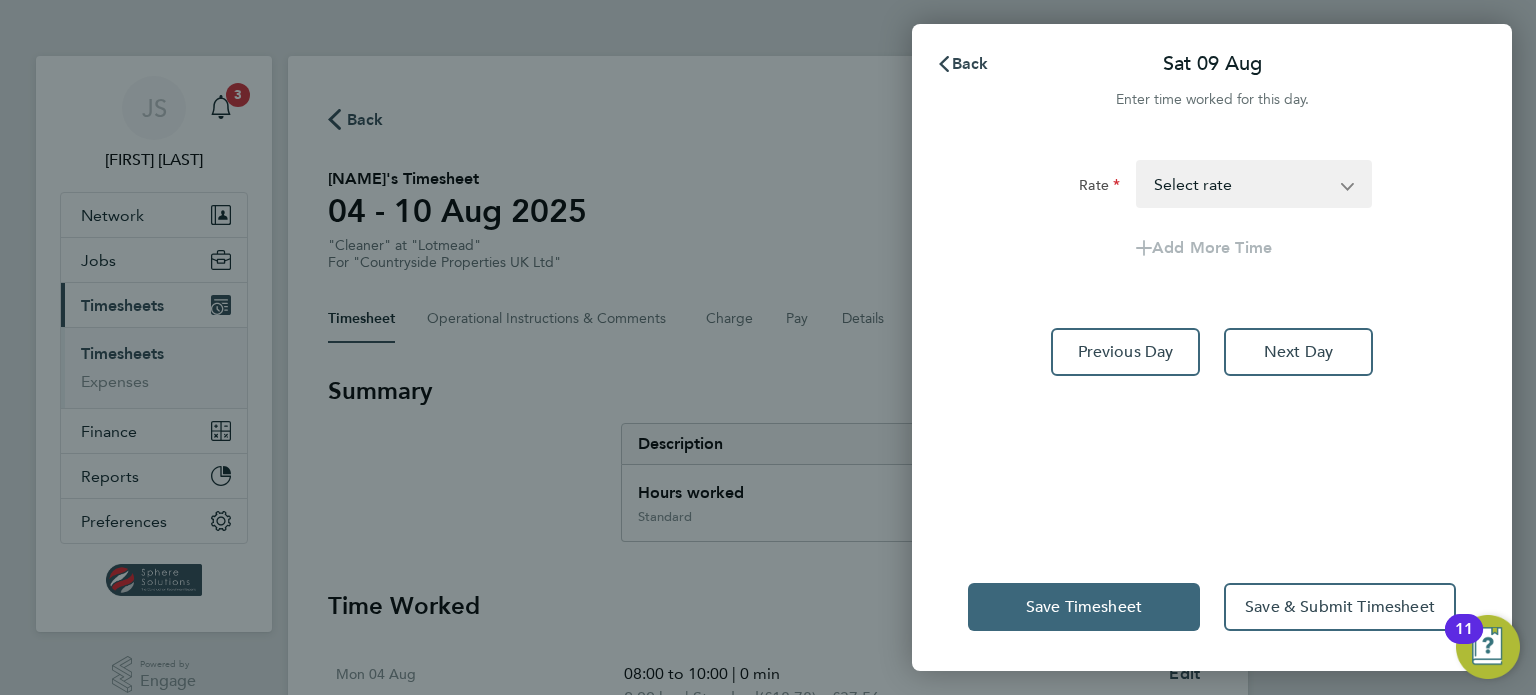 click on "Save Timesheet" 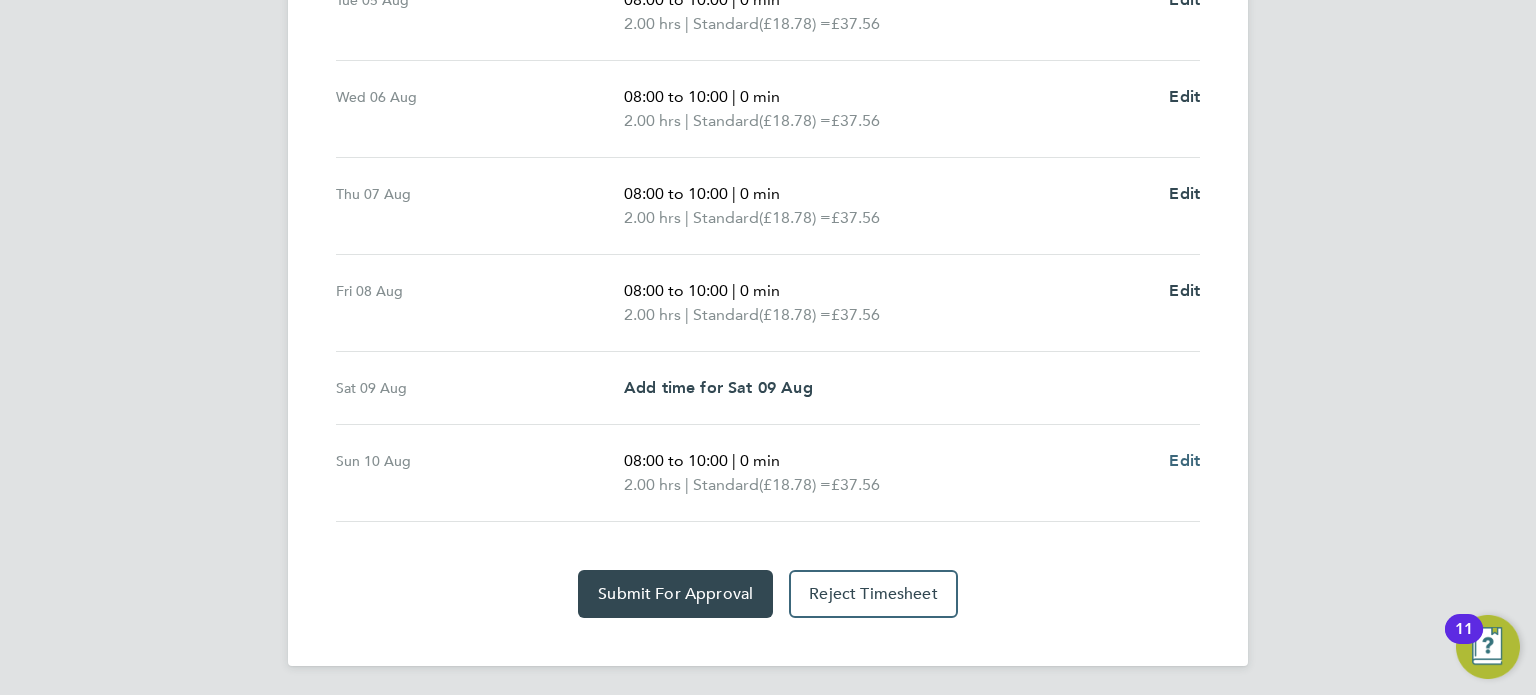 click on "Edit" at bounding box center [1184, 460] 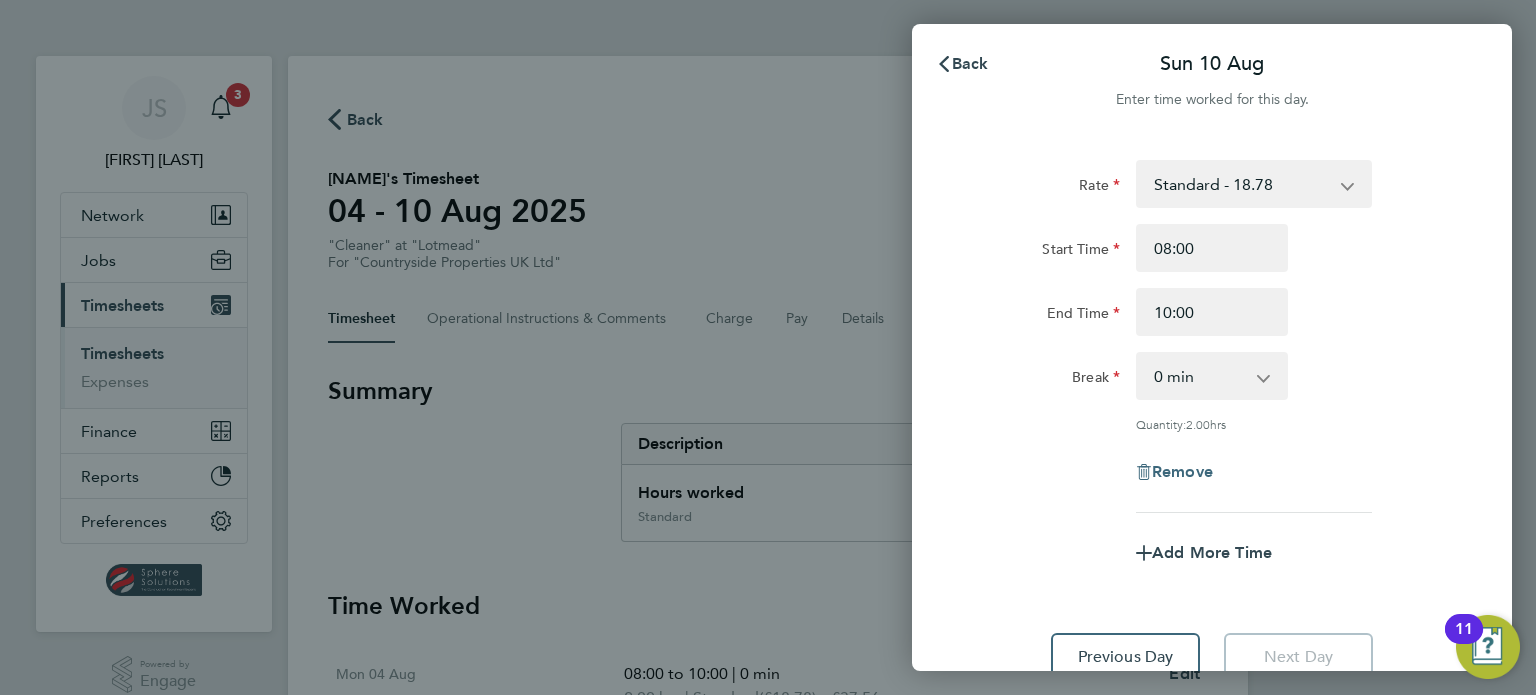 click on "Remove" 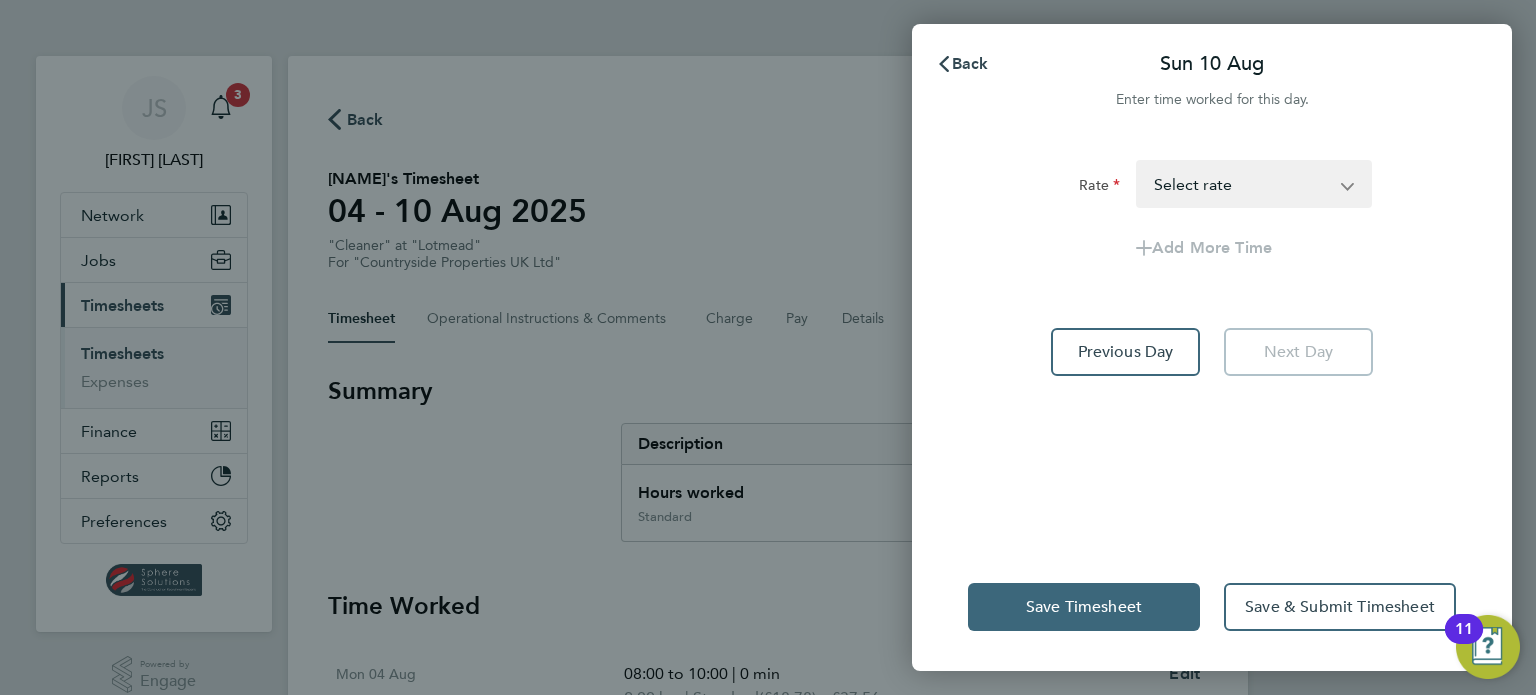 click on "Save Timesheet" 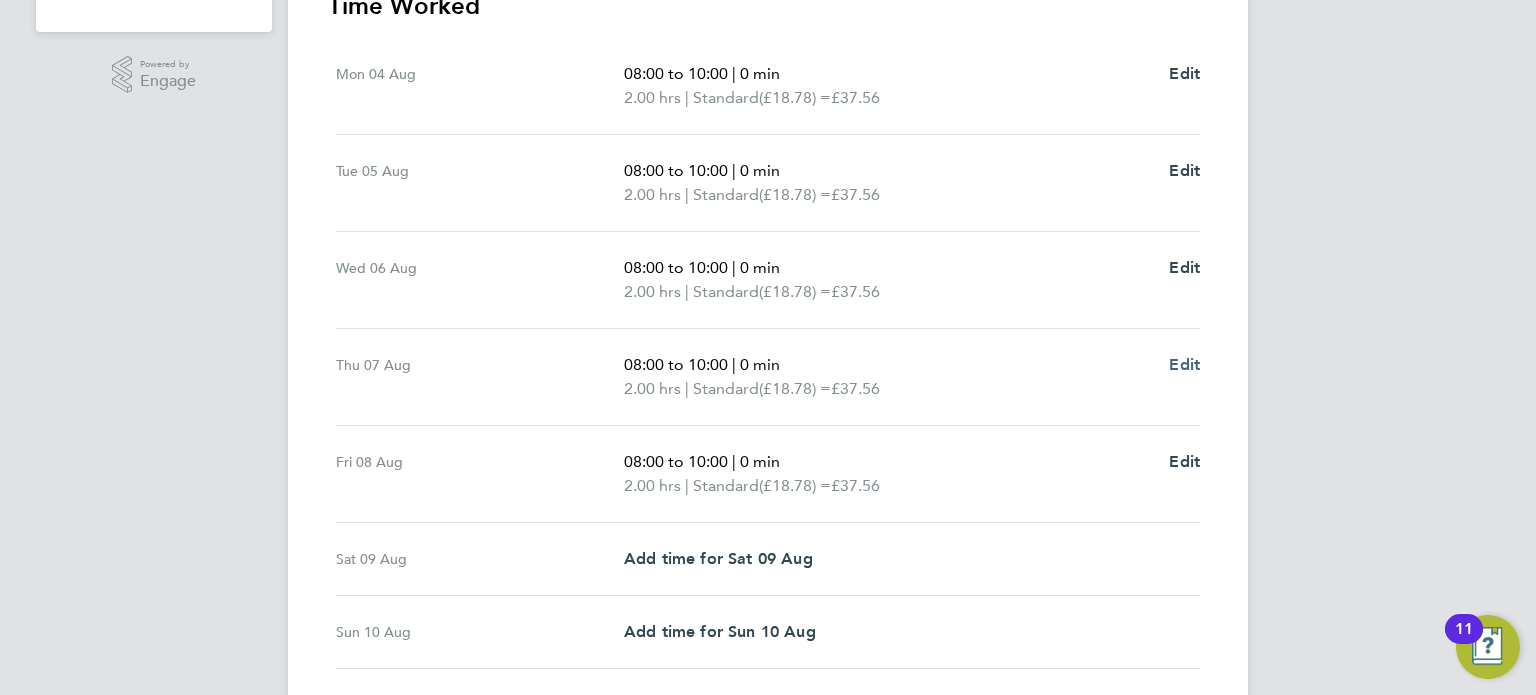 click on "Edit" at bounding box center (1184, 364) 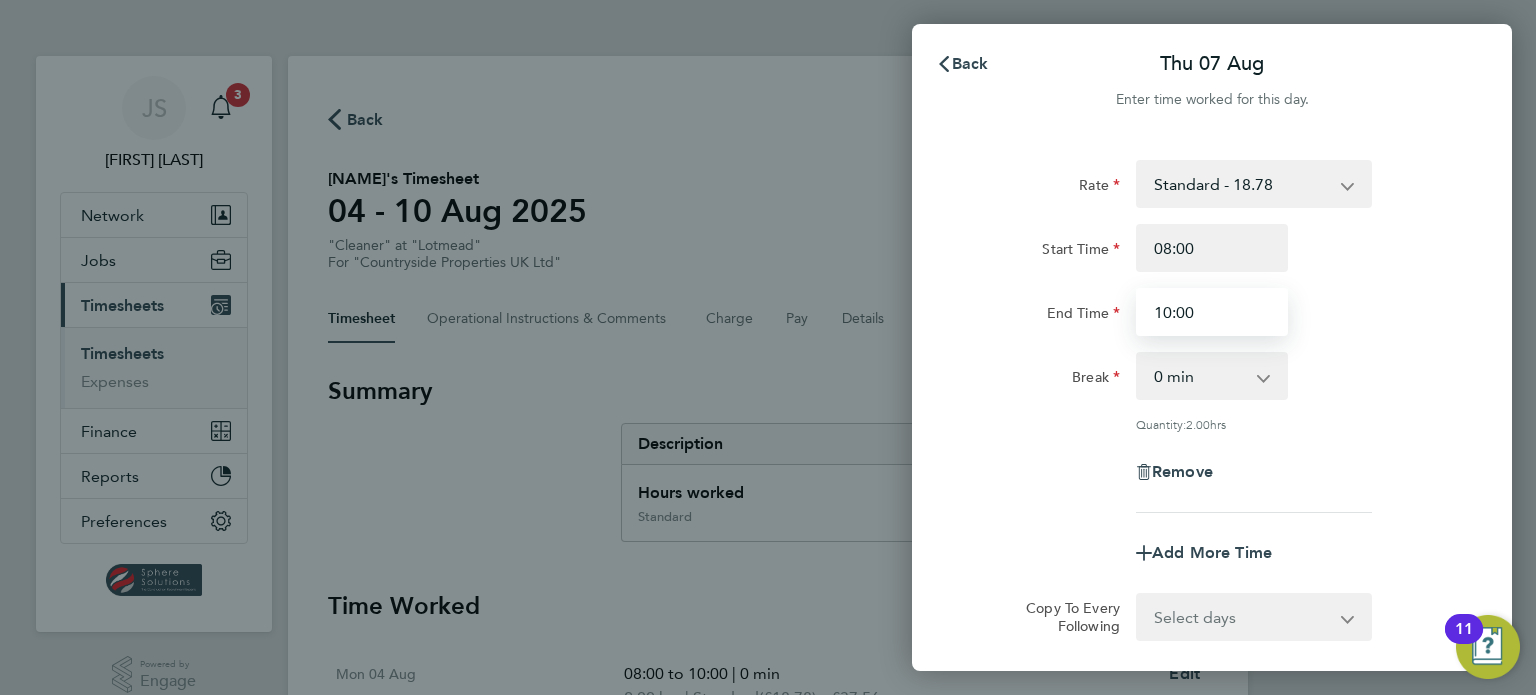 click on "10:00" at bounding box center [1212, 312] 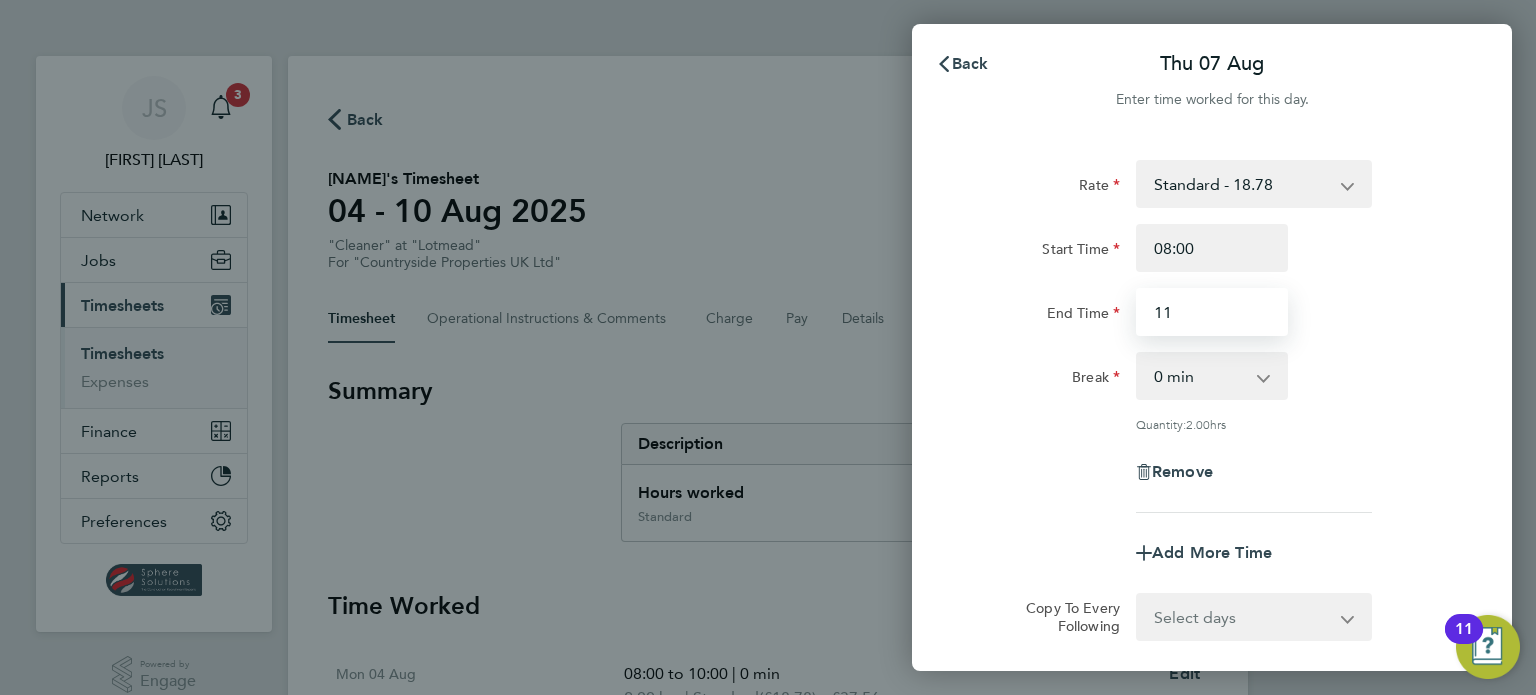 type on "11:00" 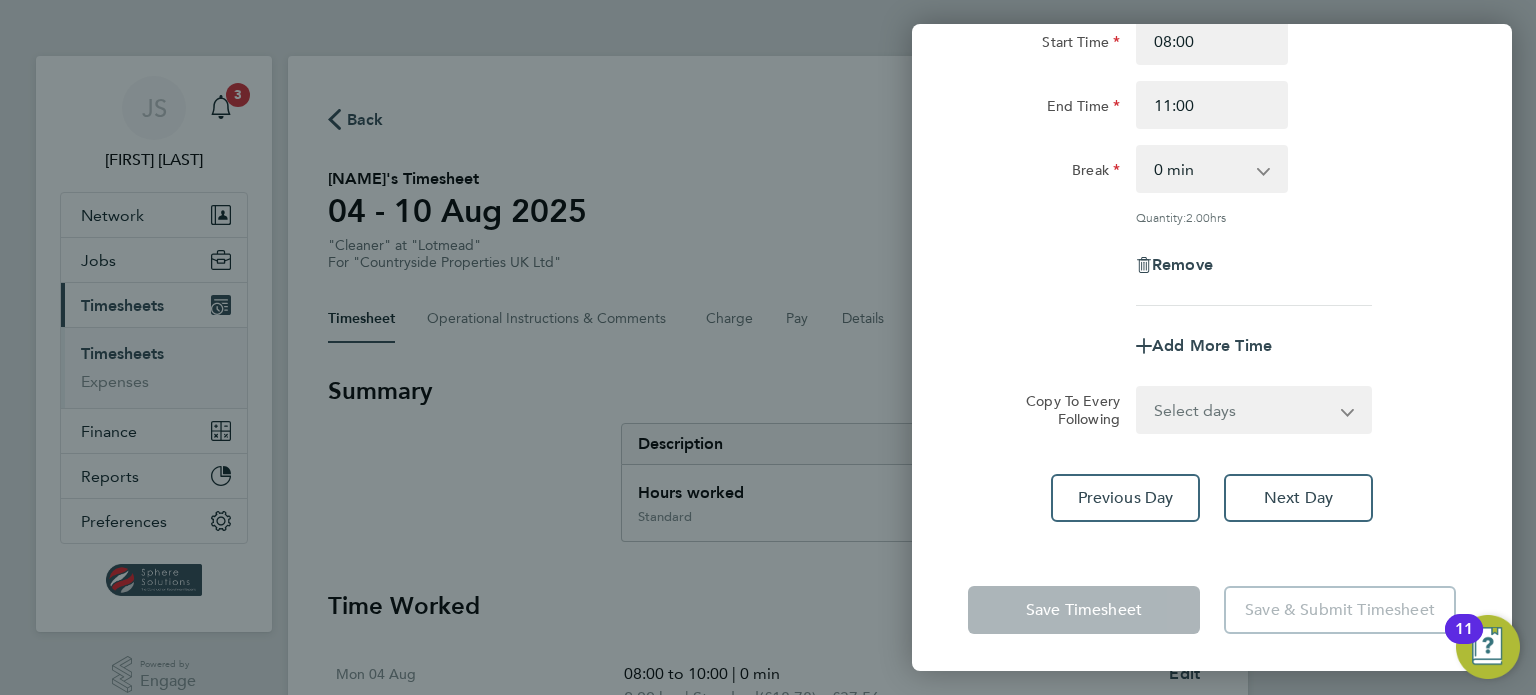drag, startPoint x: 1116, startPoint y: 583, endPoint x: 1118, endPoint y: 572, distance: 11.18034 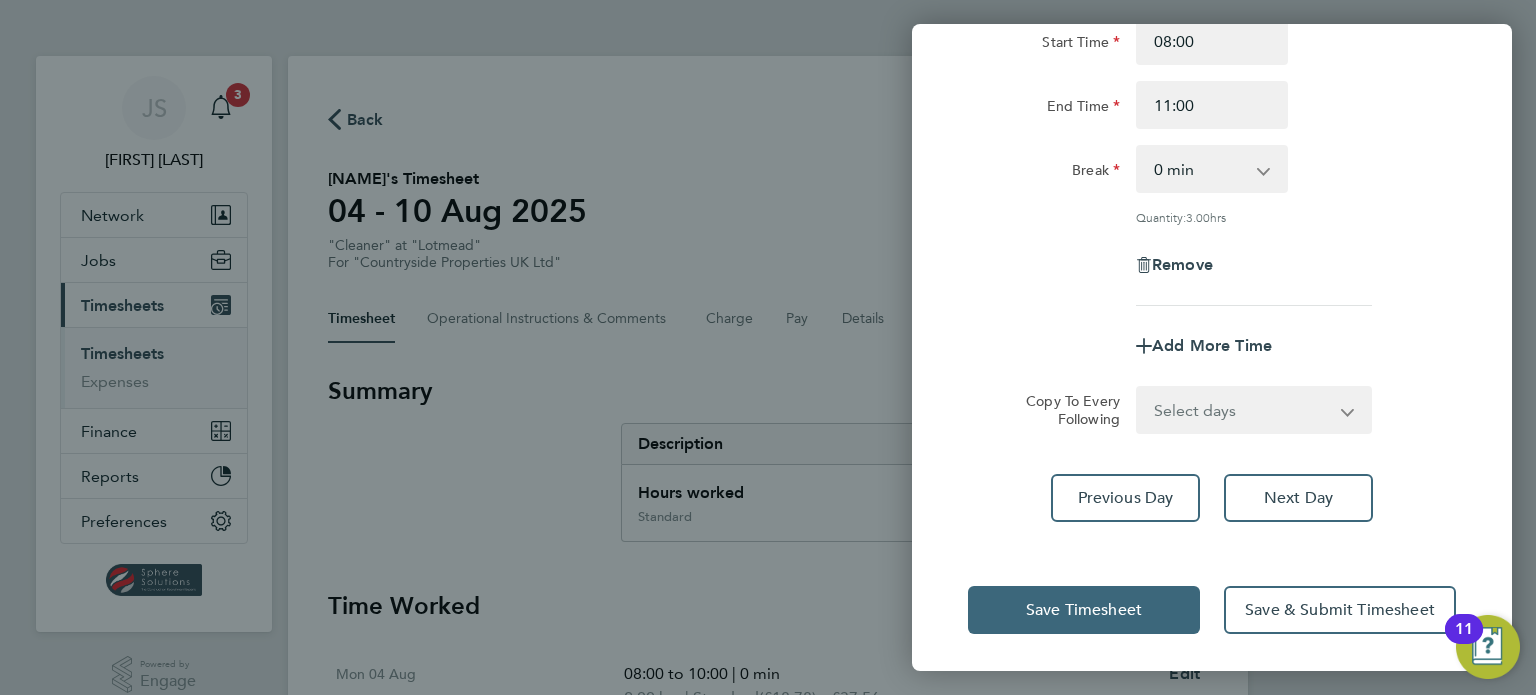click on "Save Timesheet" 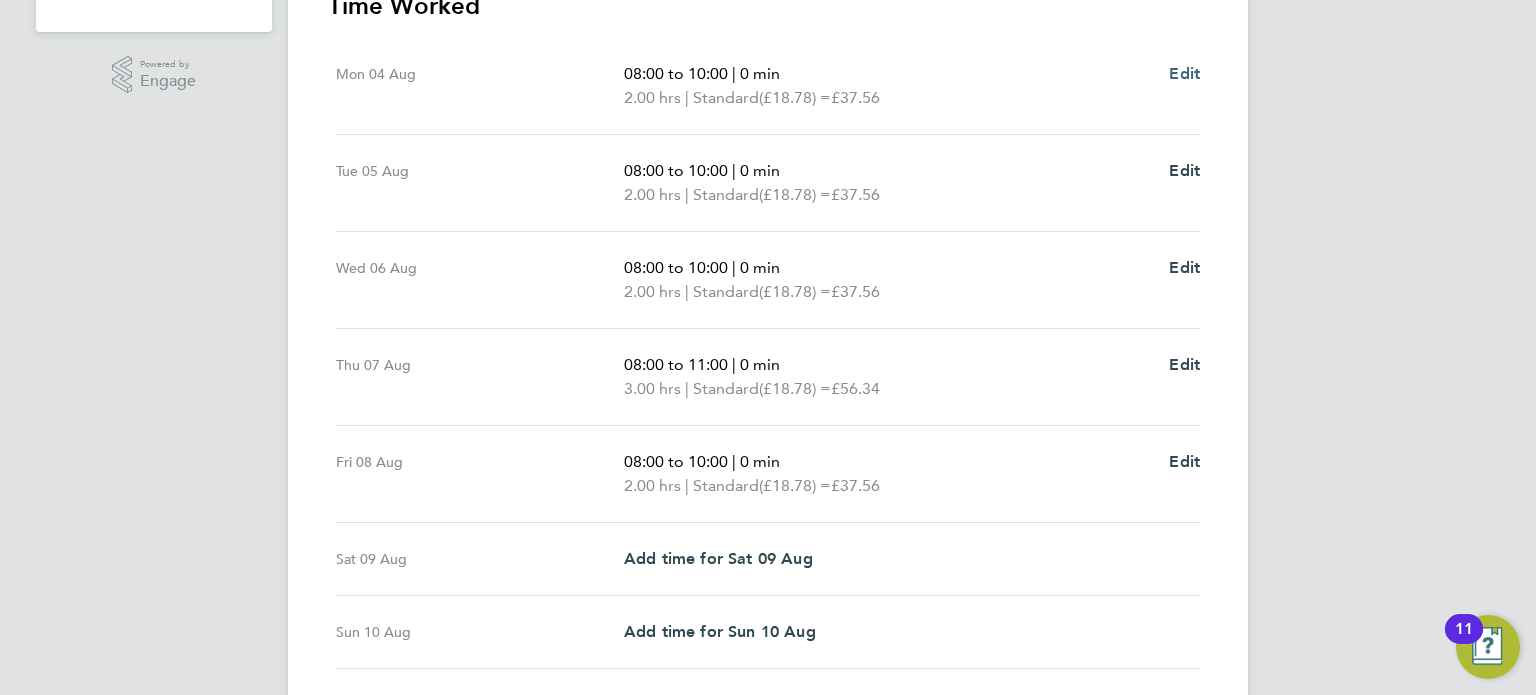 click on "Edit" at bounding box center (1184, 73) 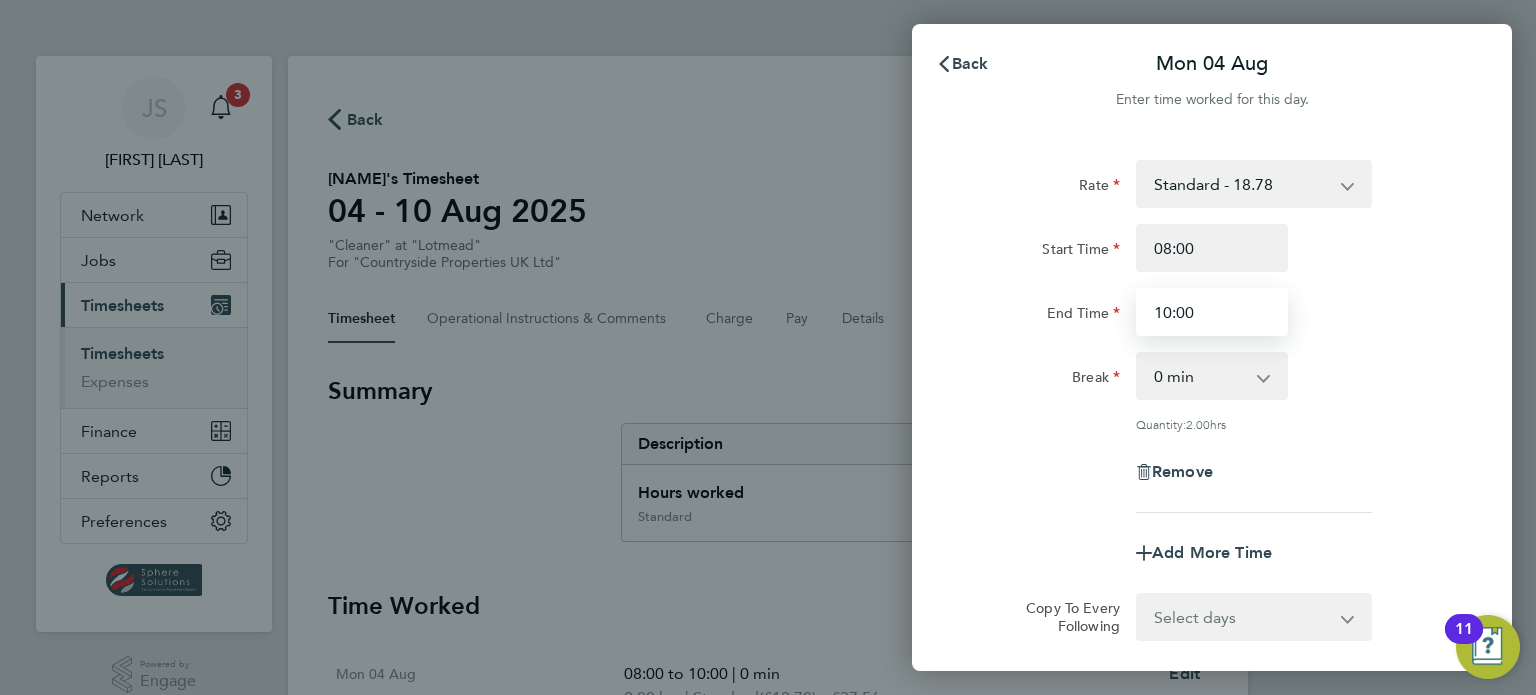 click on "10:00" at bounding box center [1212, 312] 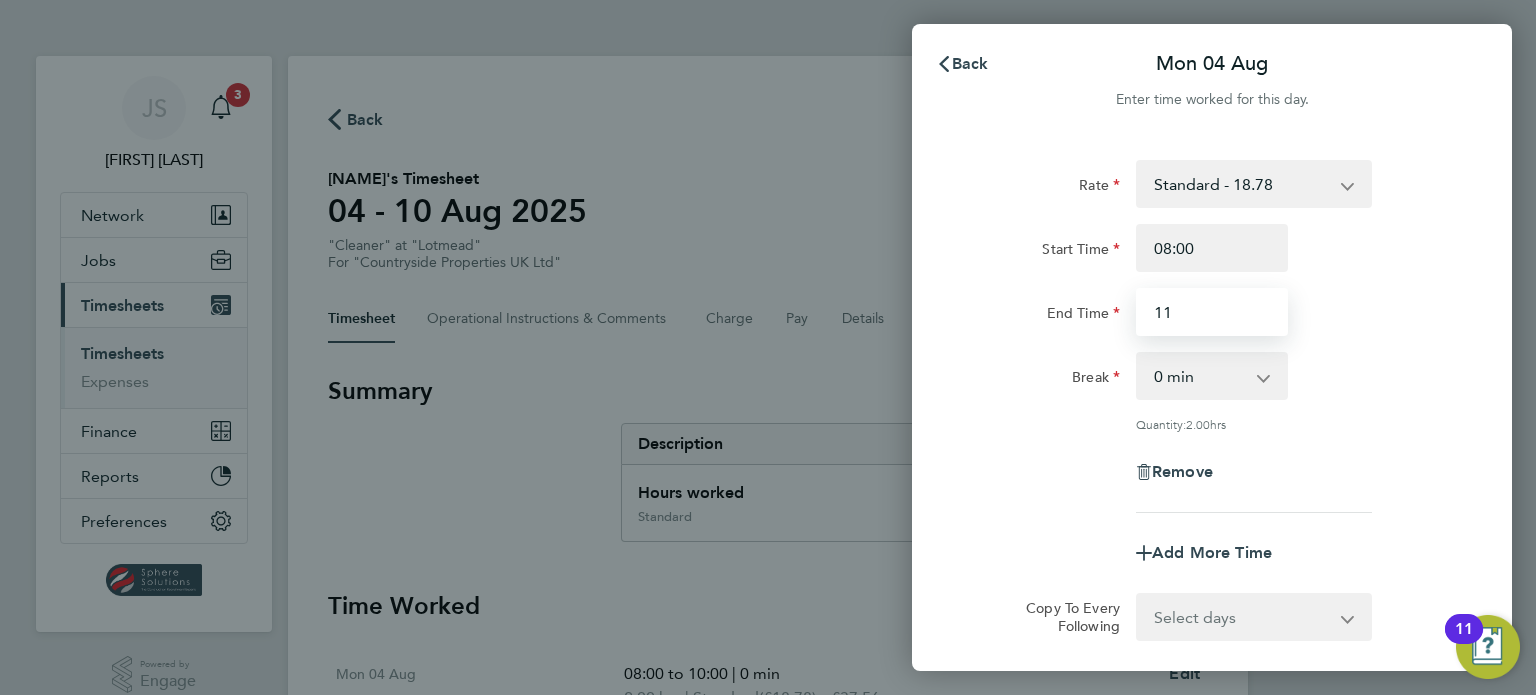 type on "11:00" 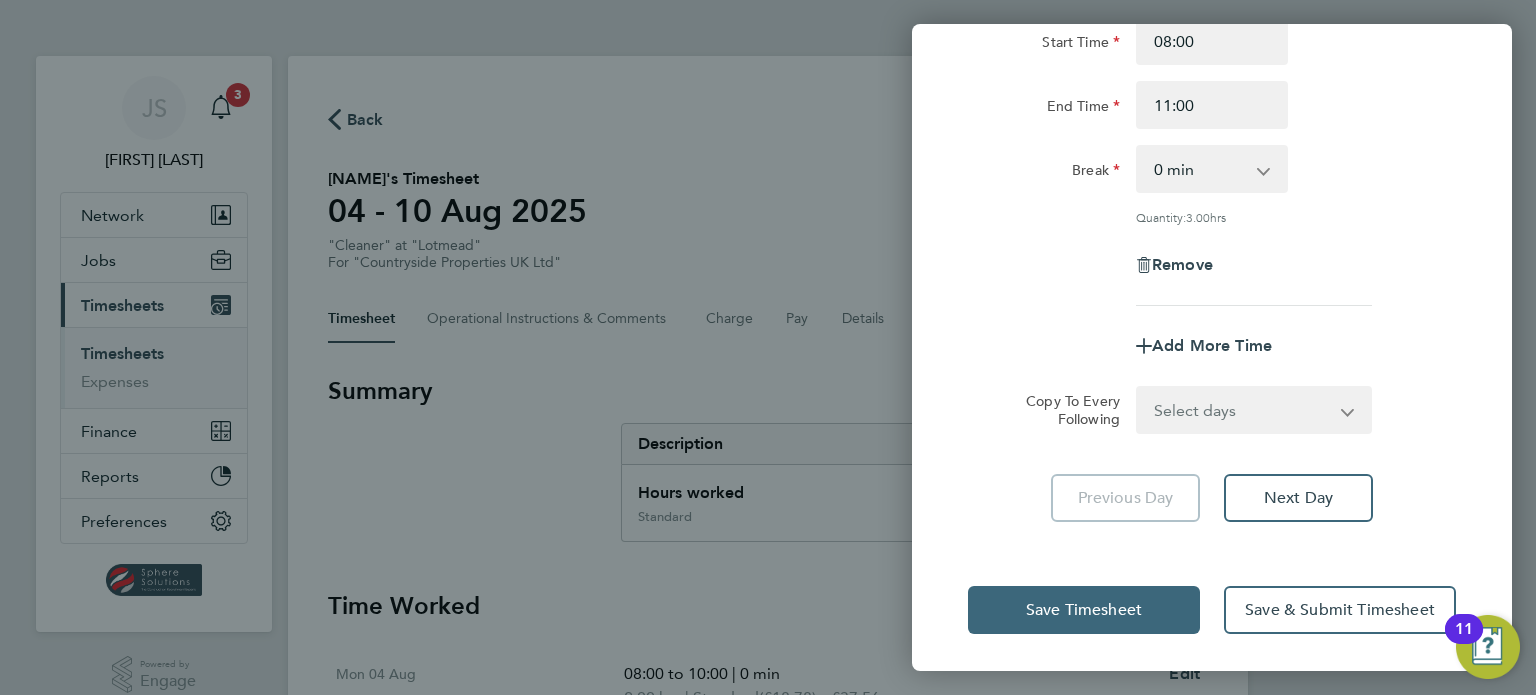 click on "Save Timesheet" 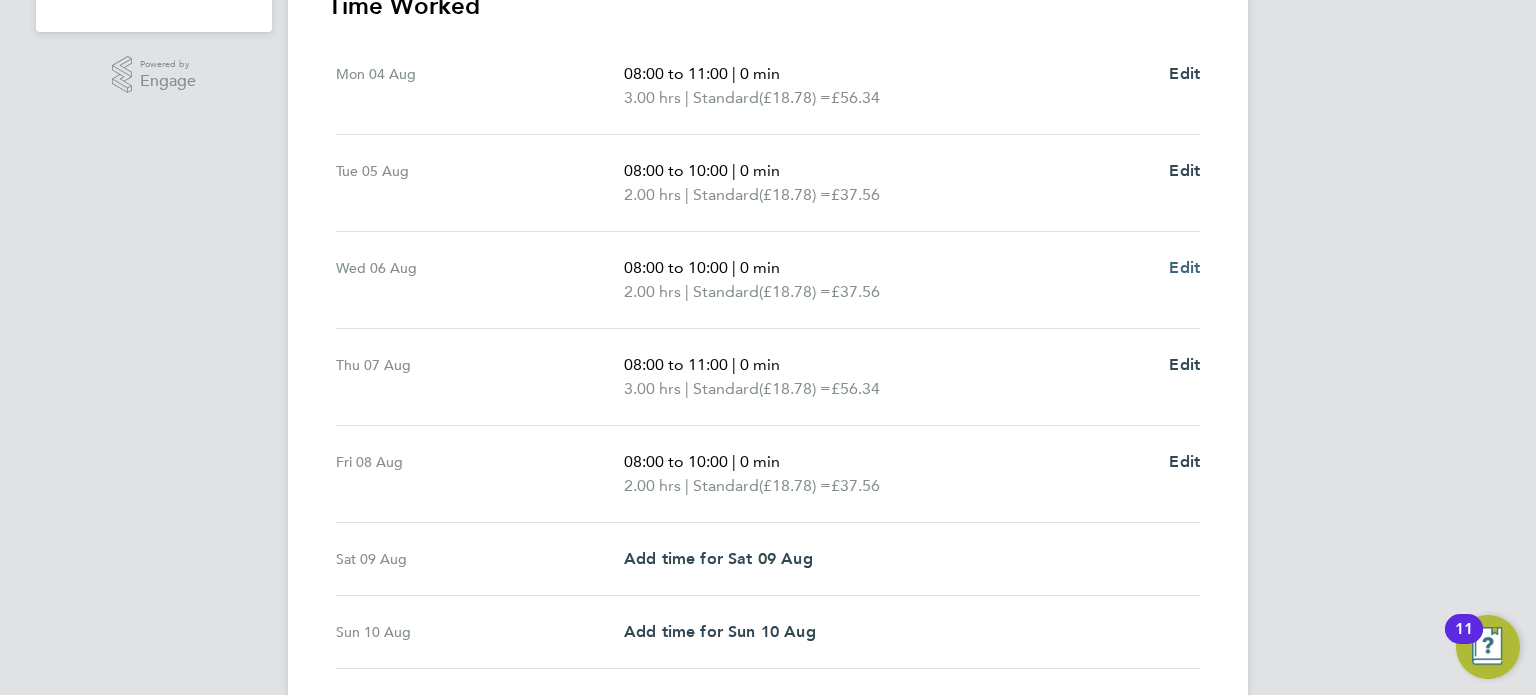 click on "Edit" at bounding box center (1184, 267) 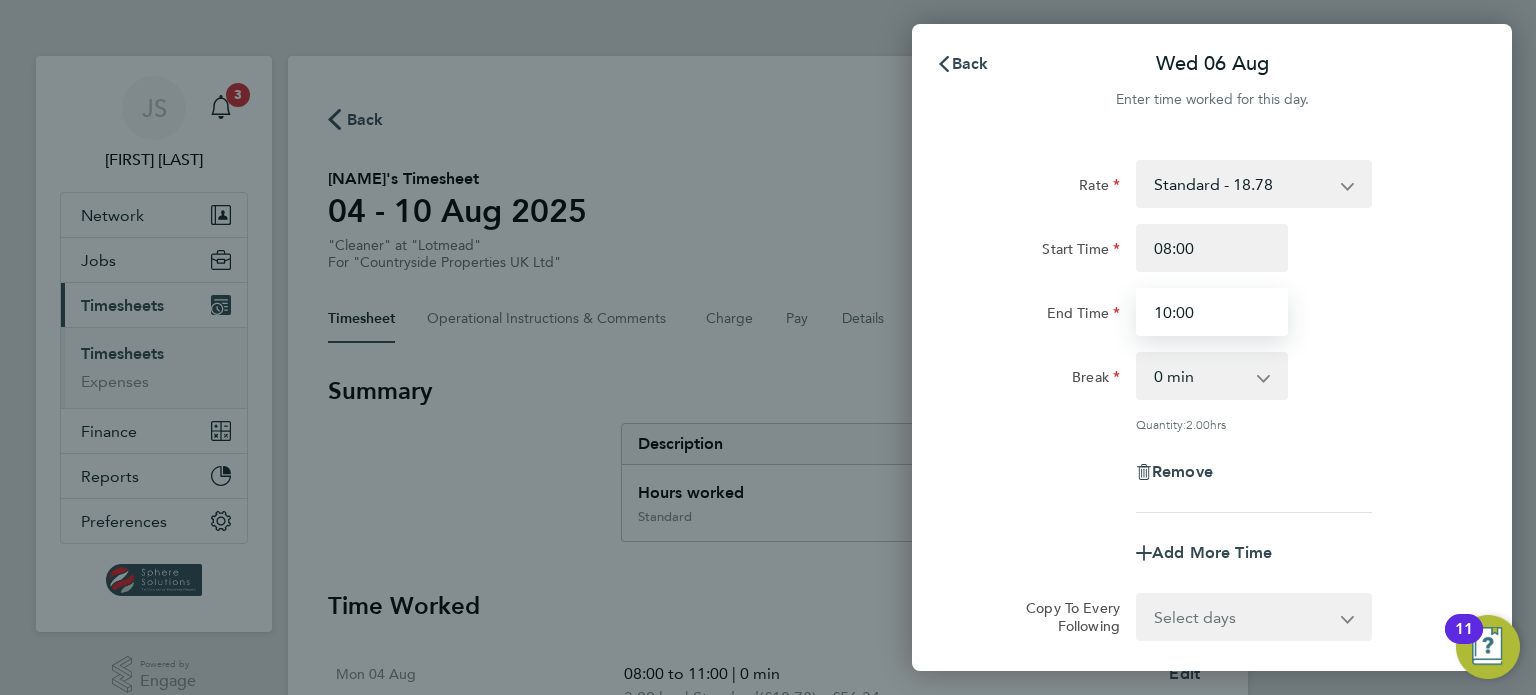 click on "10:00" at bounding box center [1212, 312] 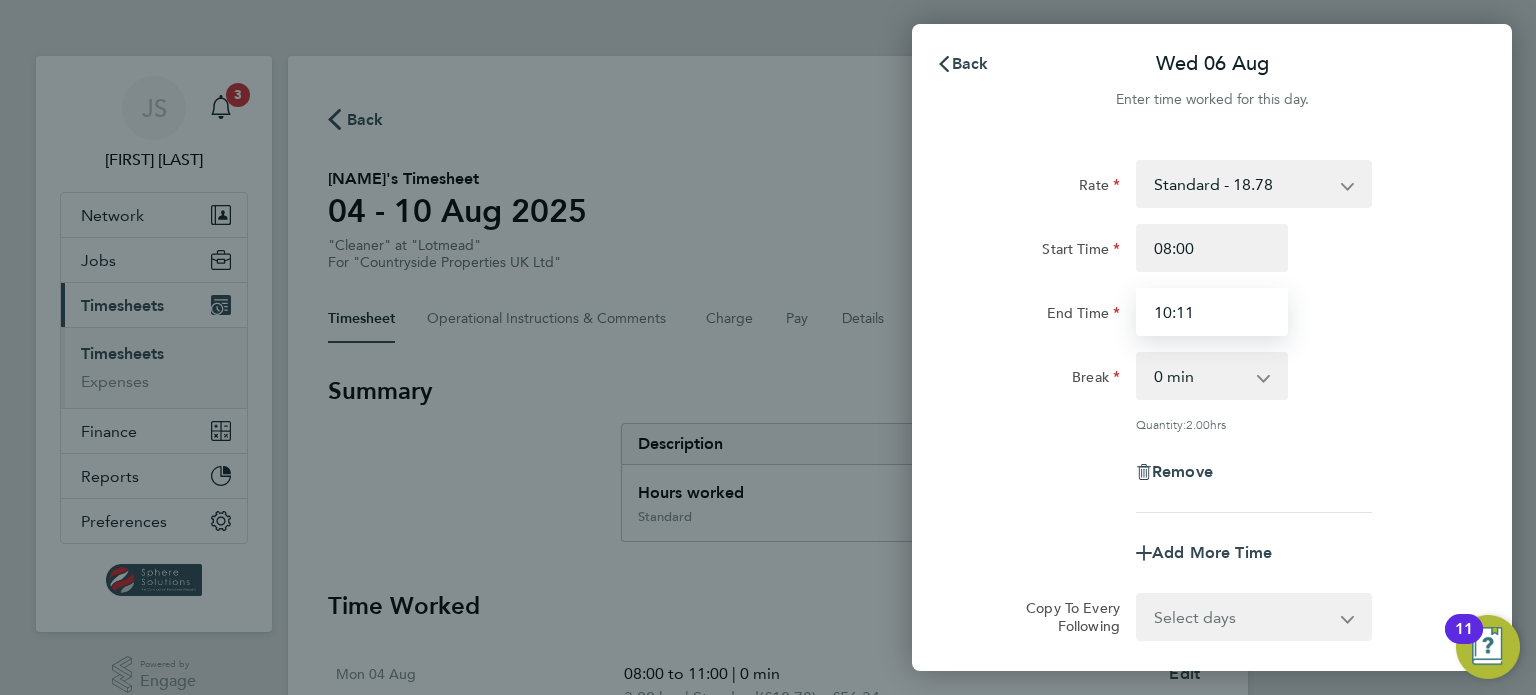 click on "10:11" at bounding box center [1212, 312] 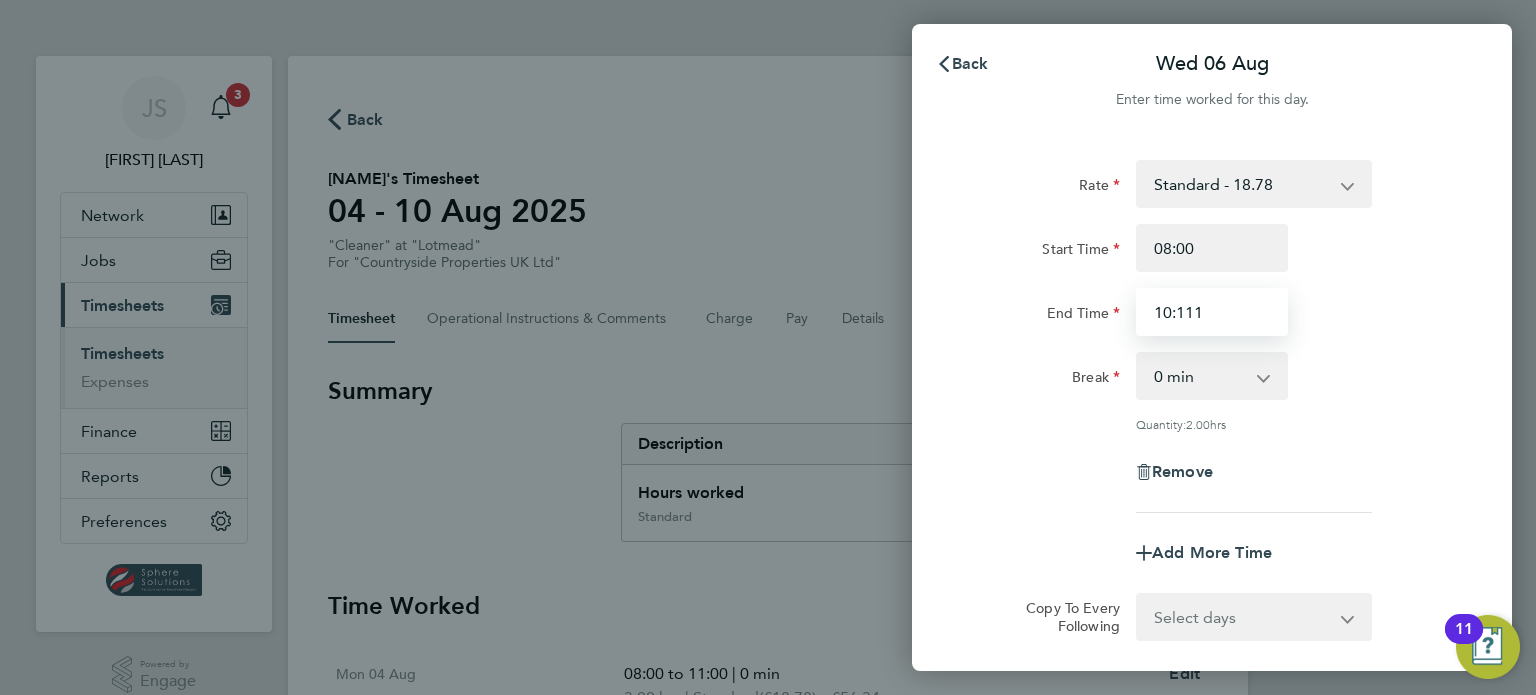 click on "10:111" at bounding box center (1212, 312) 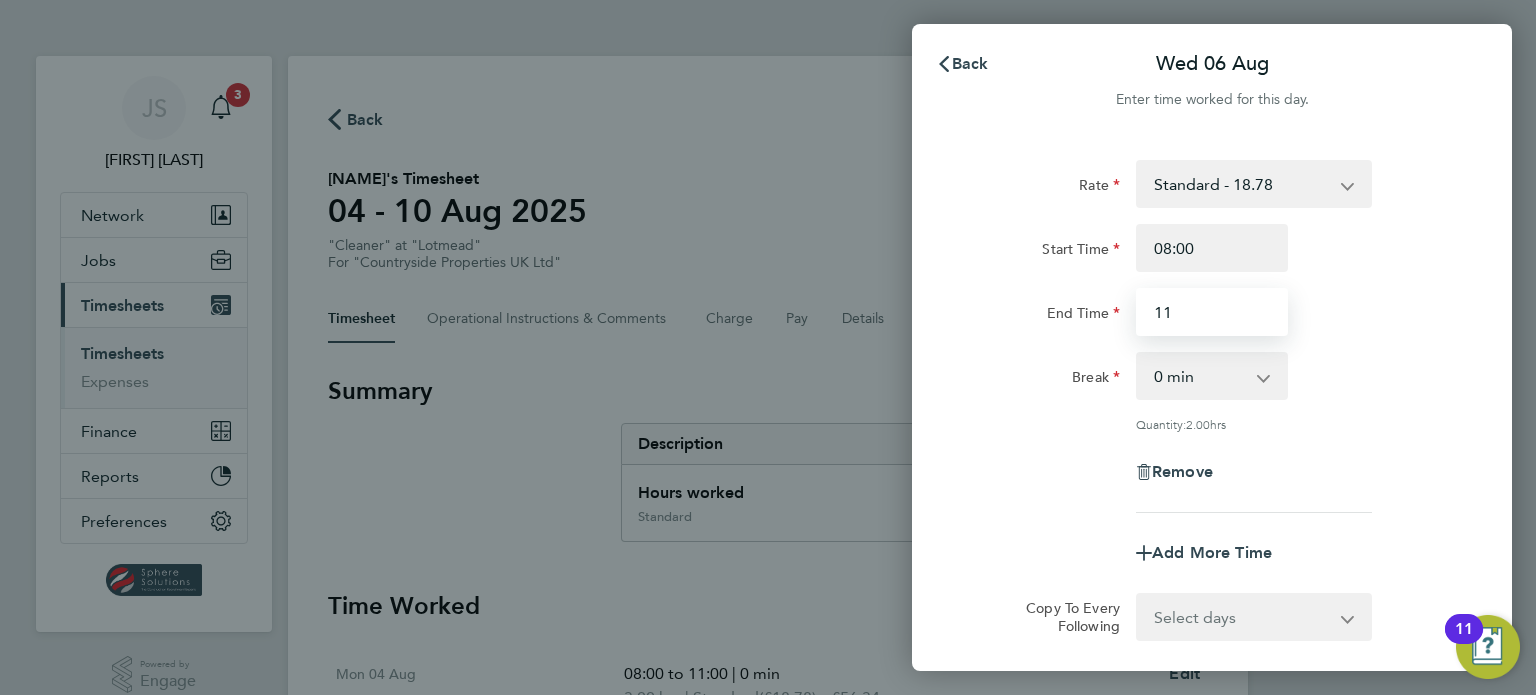 type on "11:00" 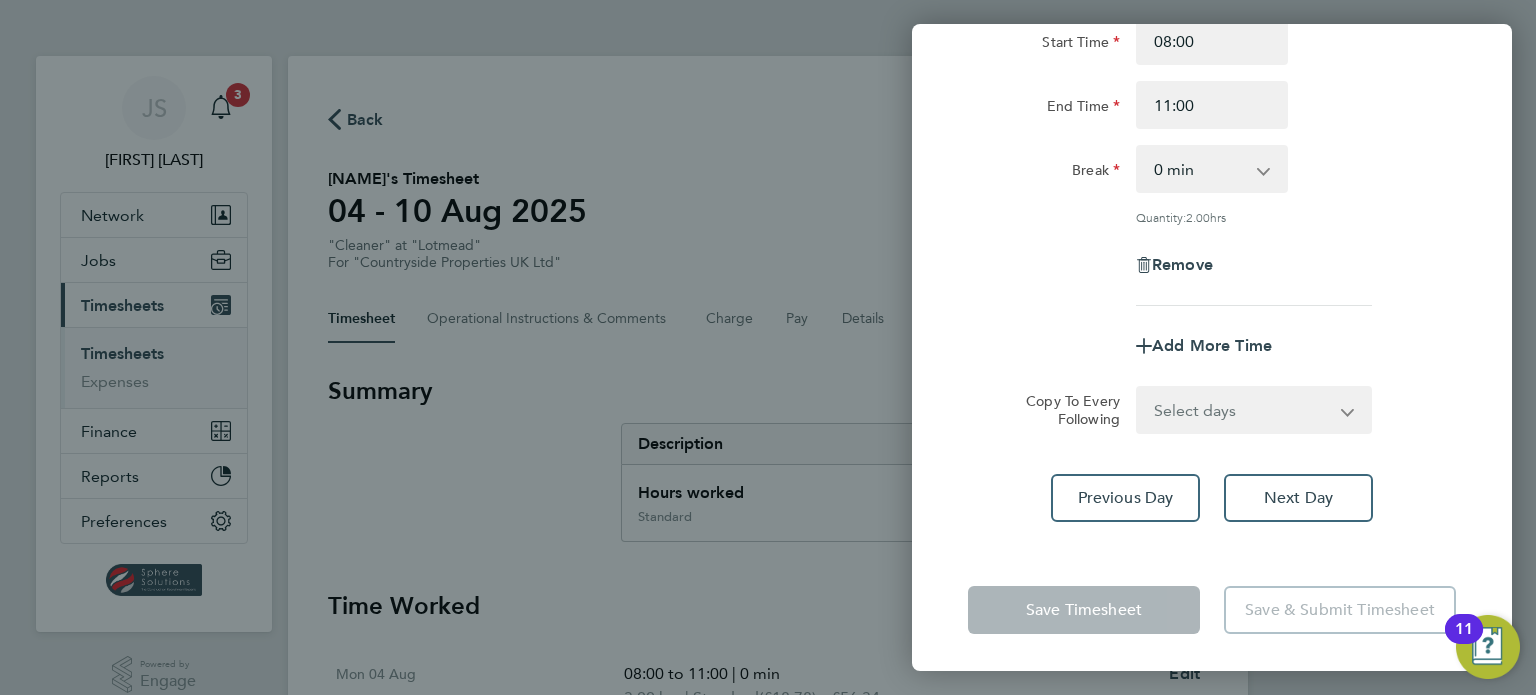 click on "Save Timesheet   Save & Submit Timesheet" 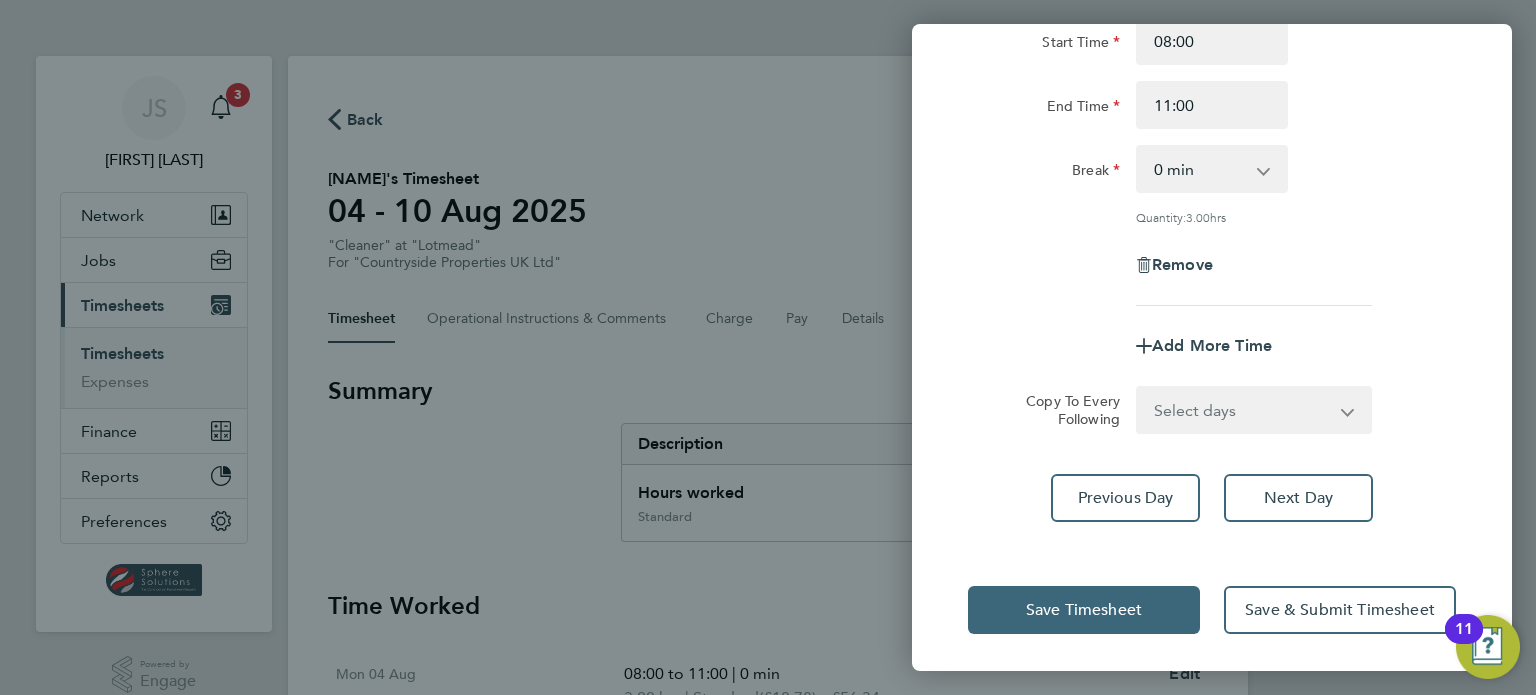 click on "Save Timesheet" 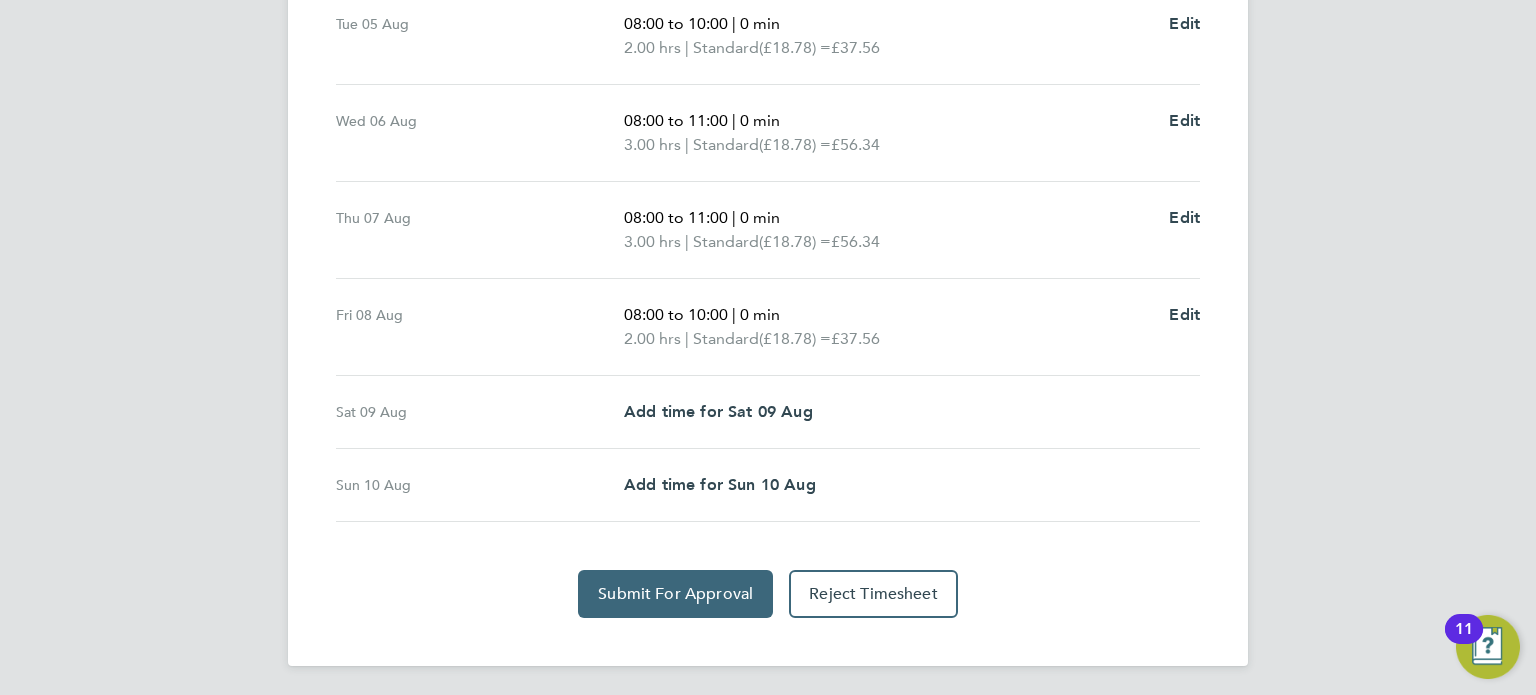click on "Submit For Approval" 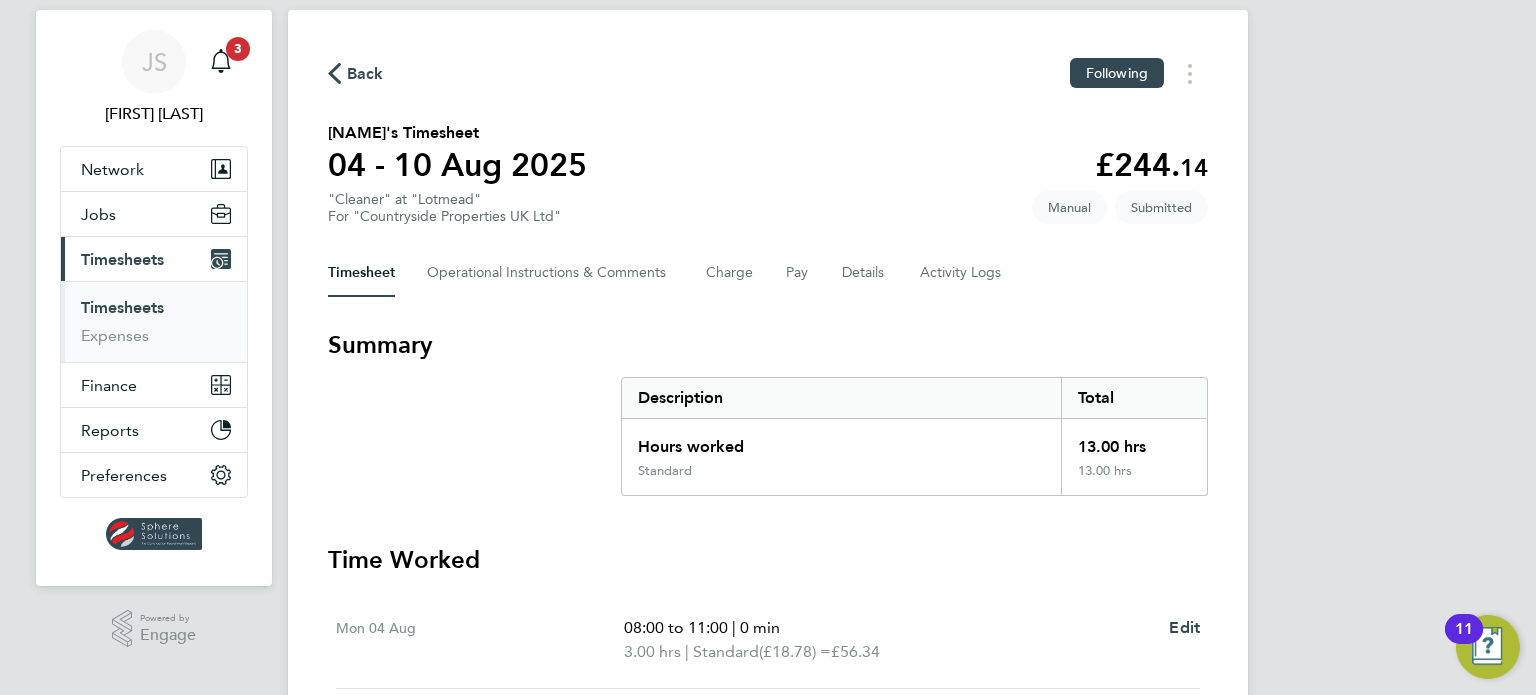 click on "Timesheets" at bounding box center (122, 259) 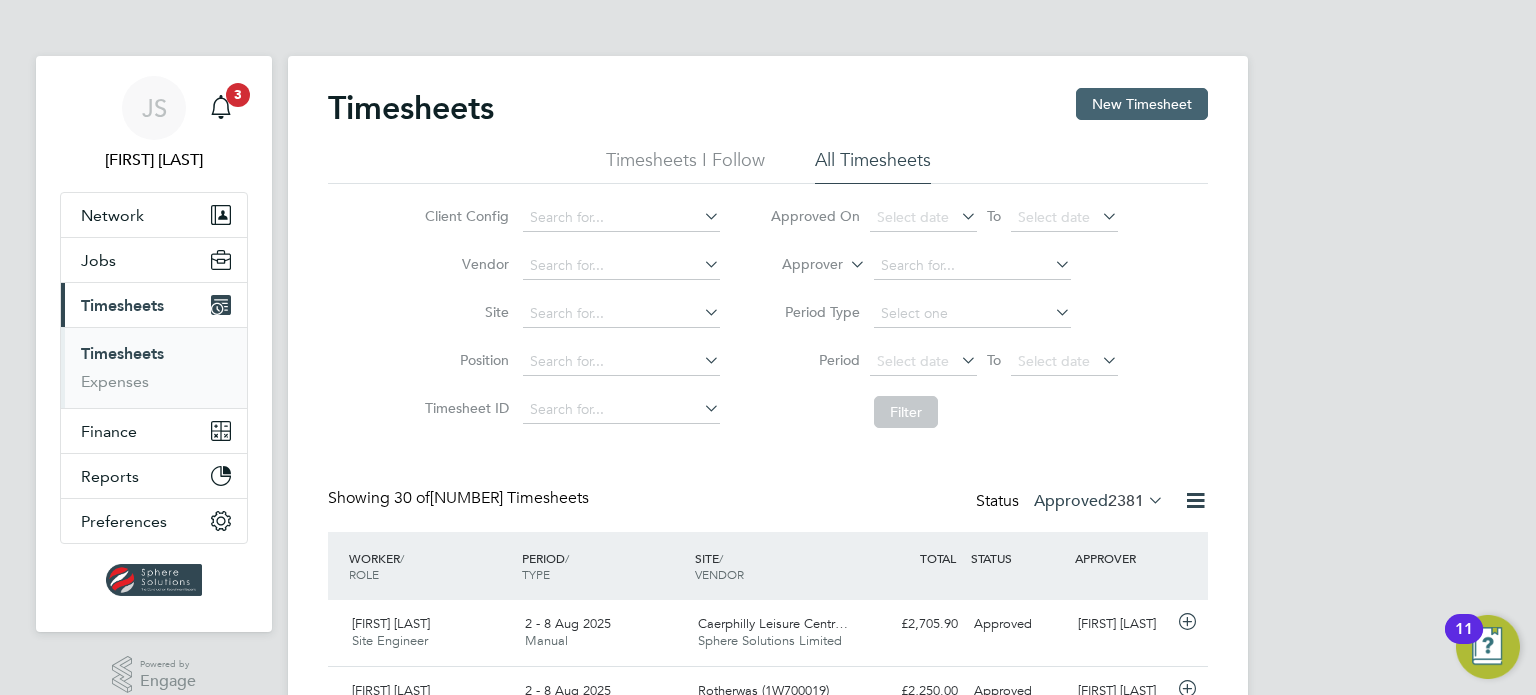 click on "New Timesheet" 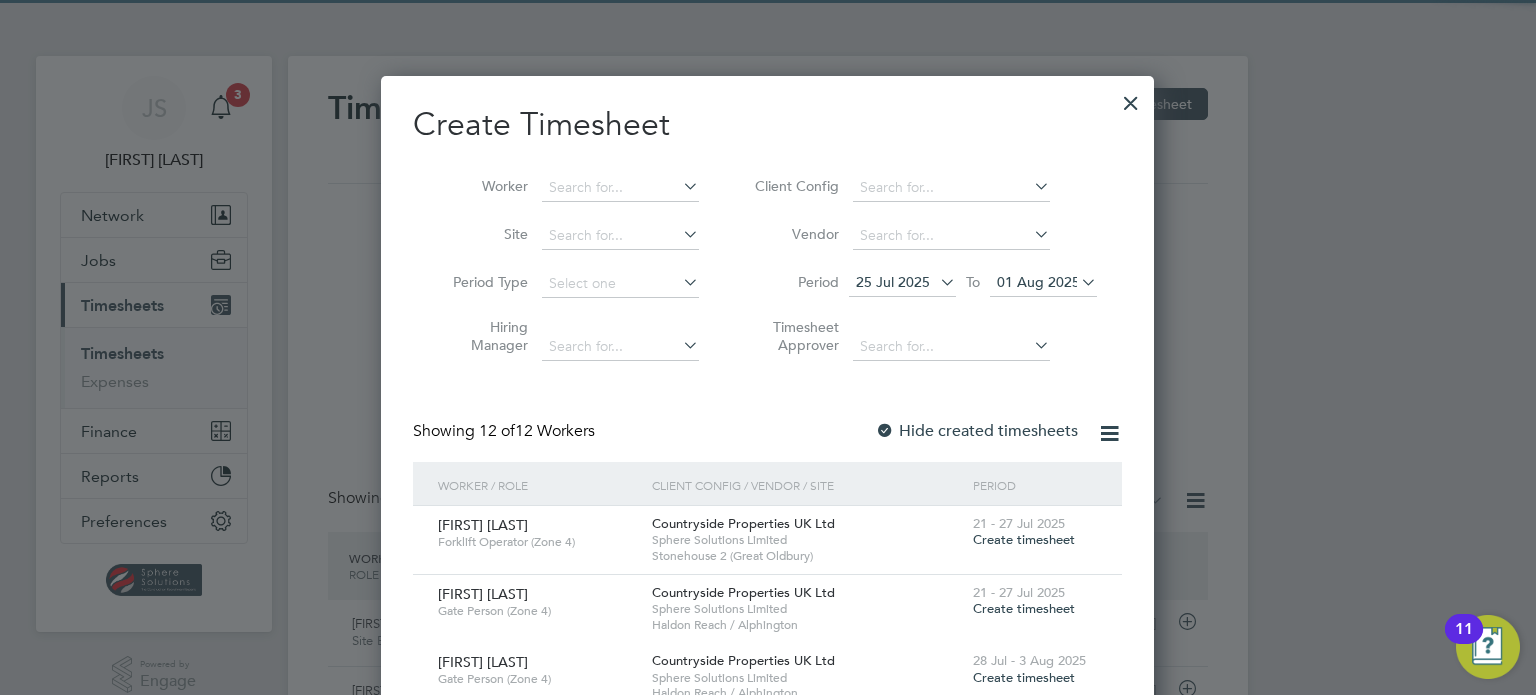 click on "01 Aug 2025" at bounding box center [1043, 283] 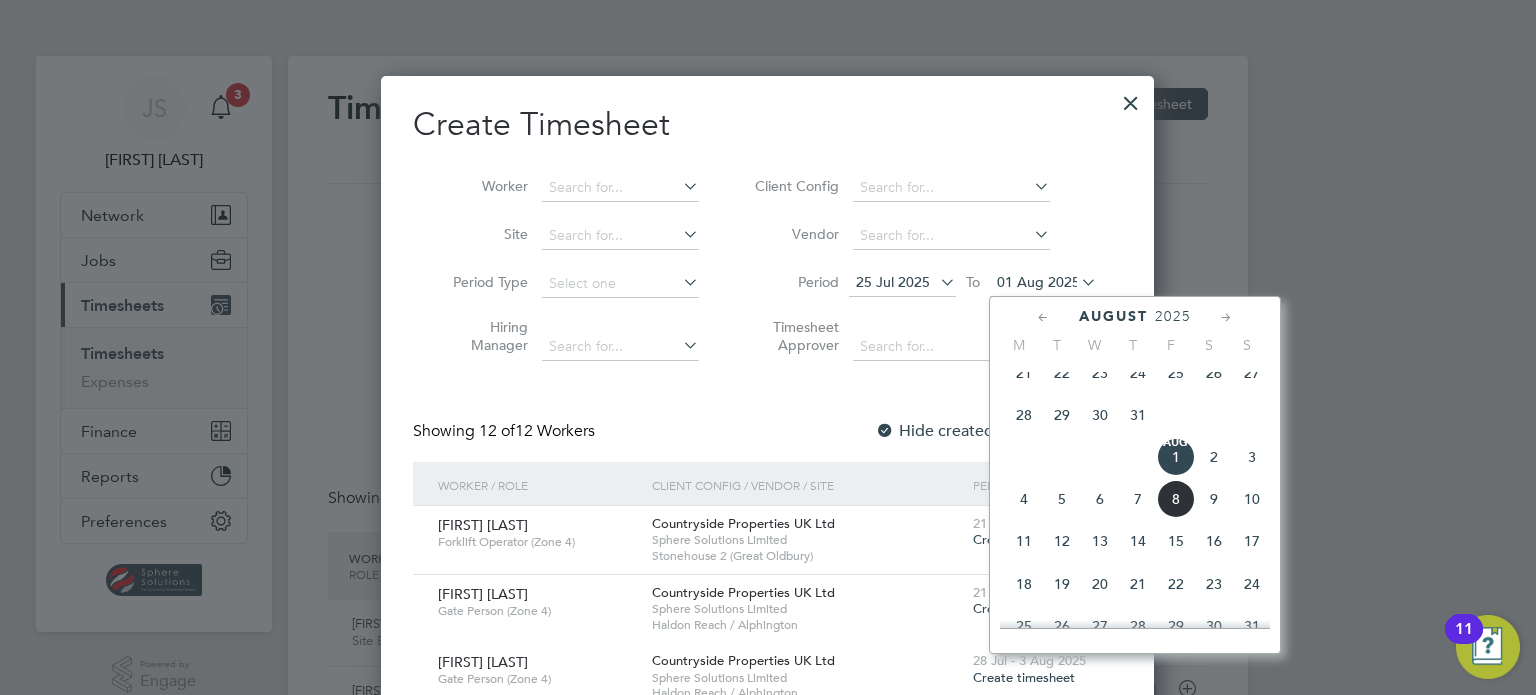 click on "9" 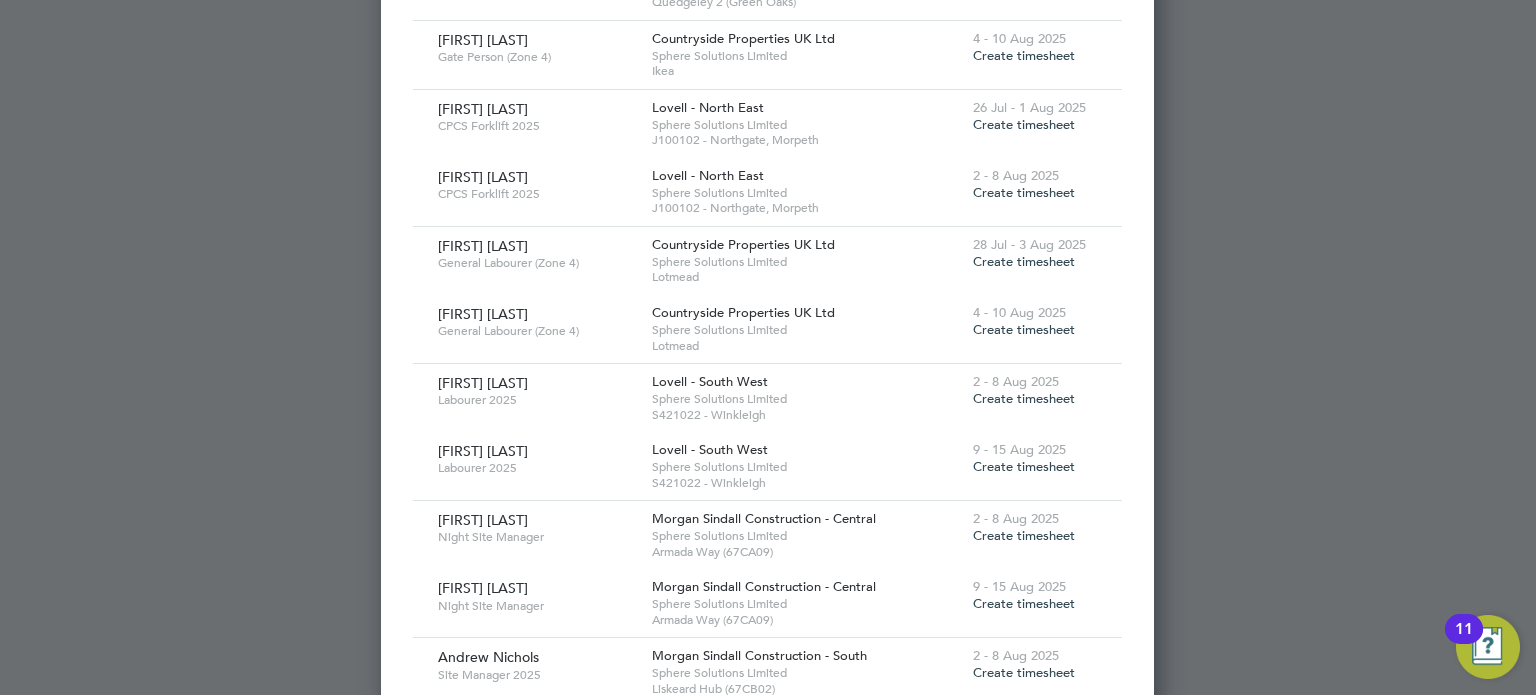 click on "Create timesheet" at bounding box center (1024, 329) 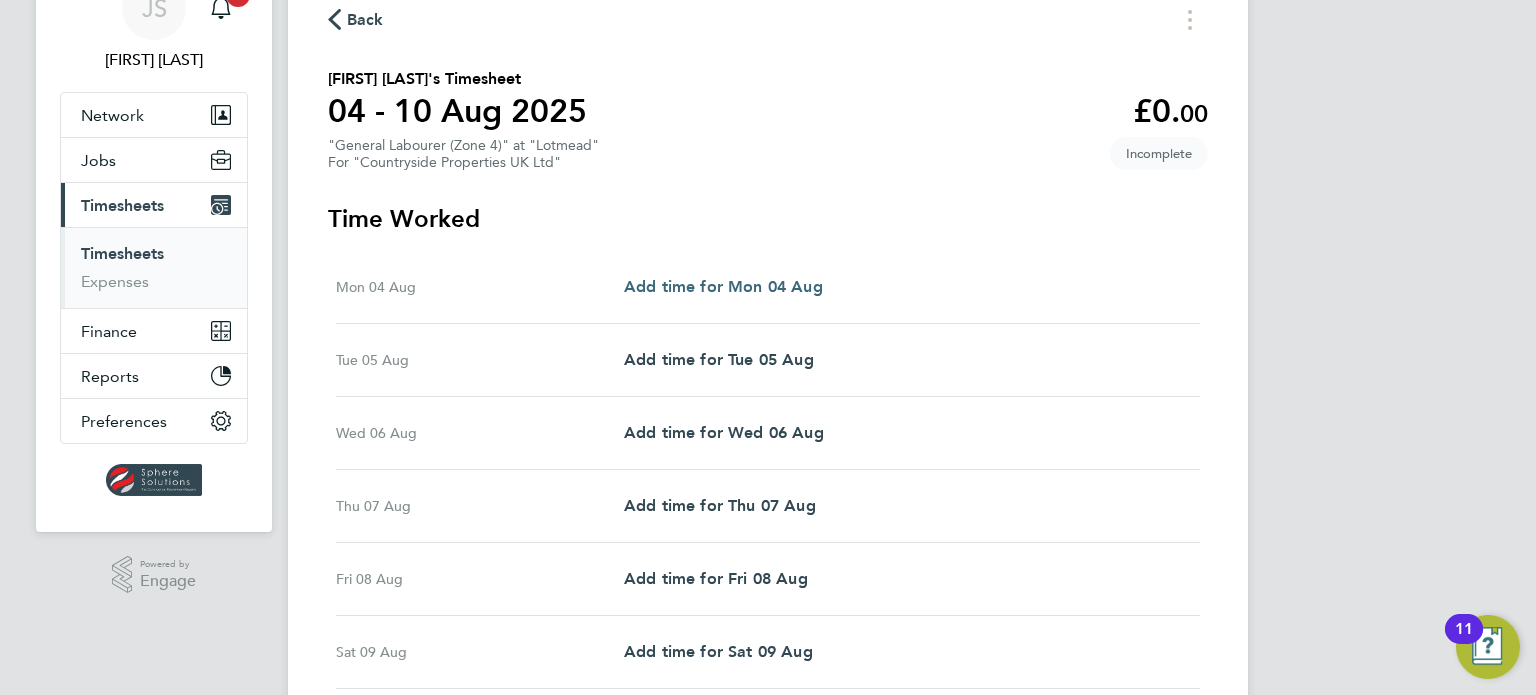 click on "Add time for Mon 04 Aug" at bounding box center (723, 286) 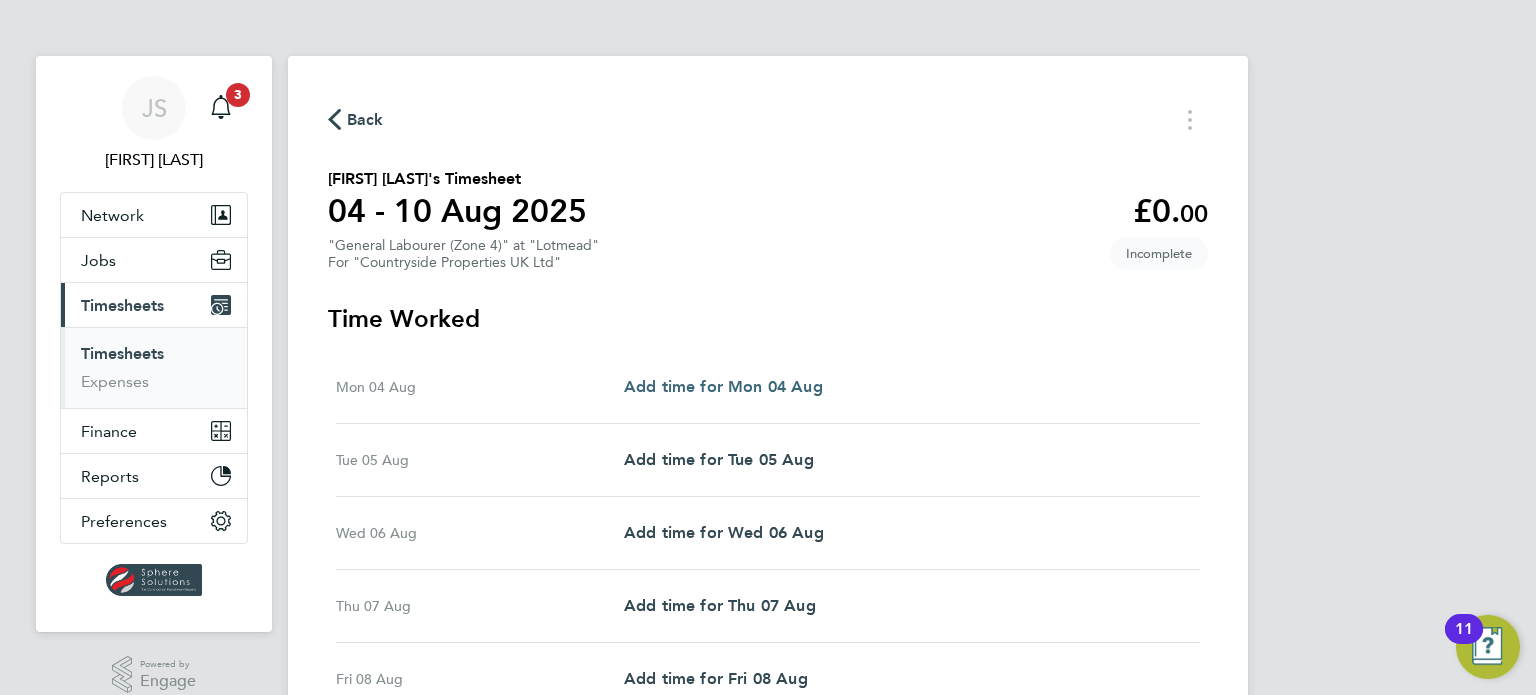select on "30" 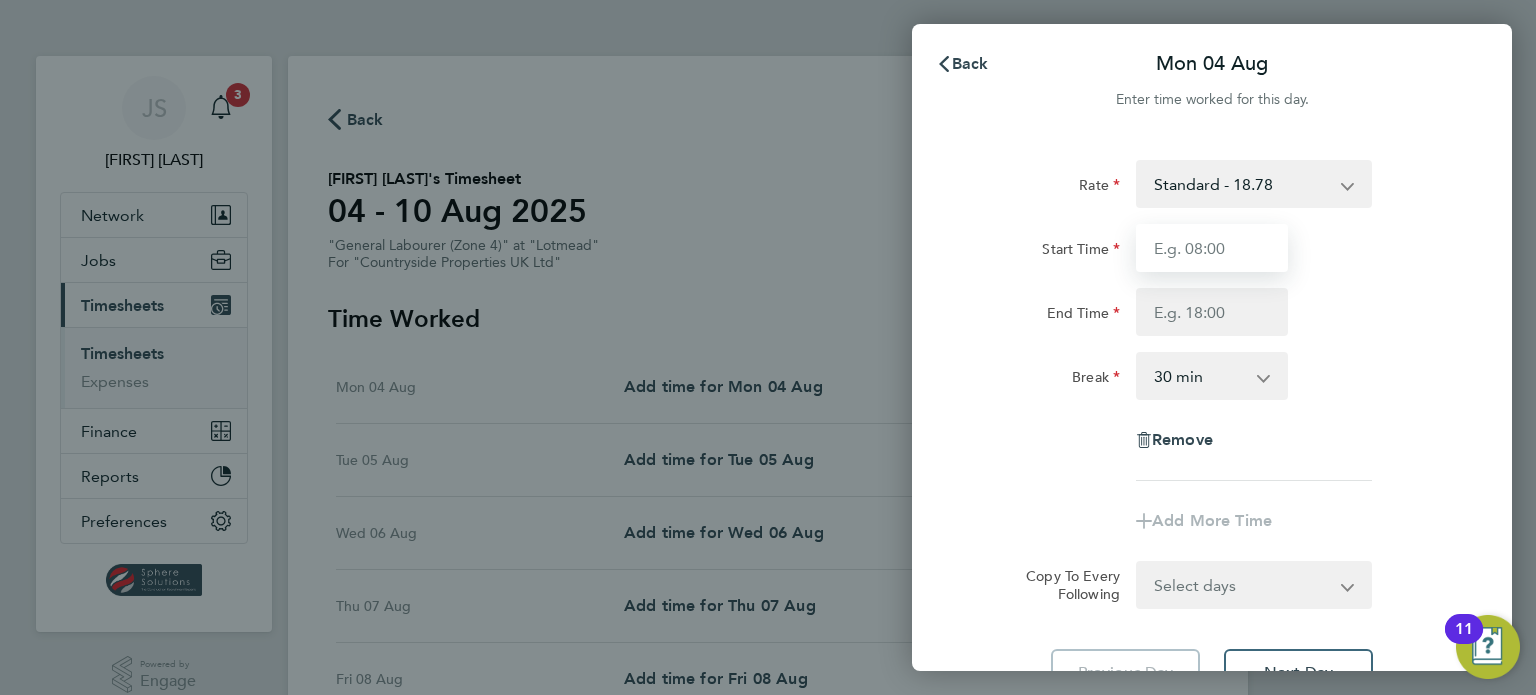 click on "Start Time" at bounding box center (1212, 248) 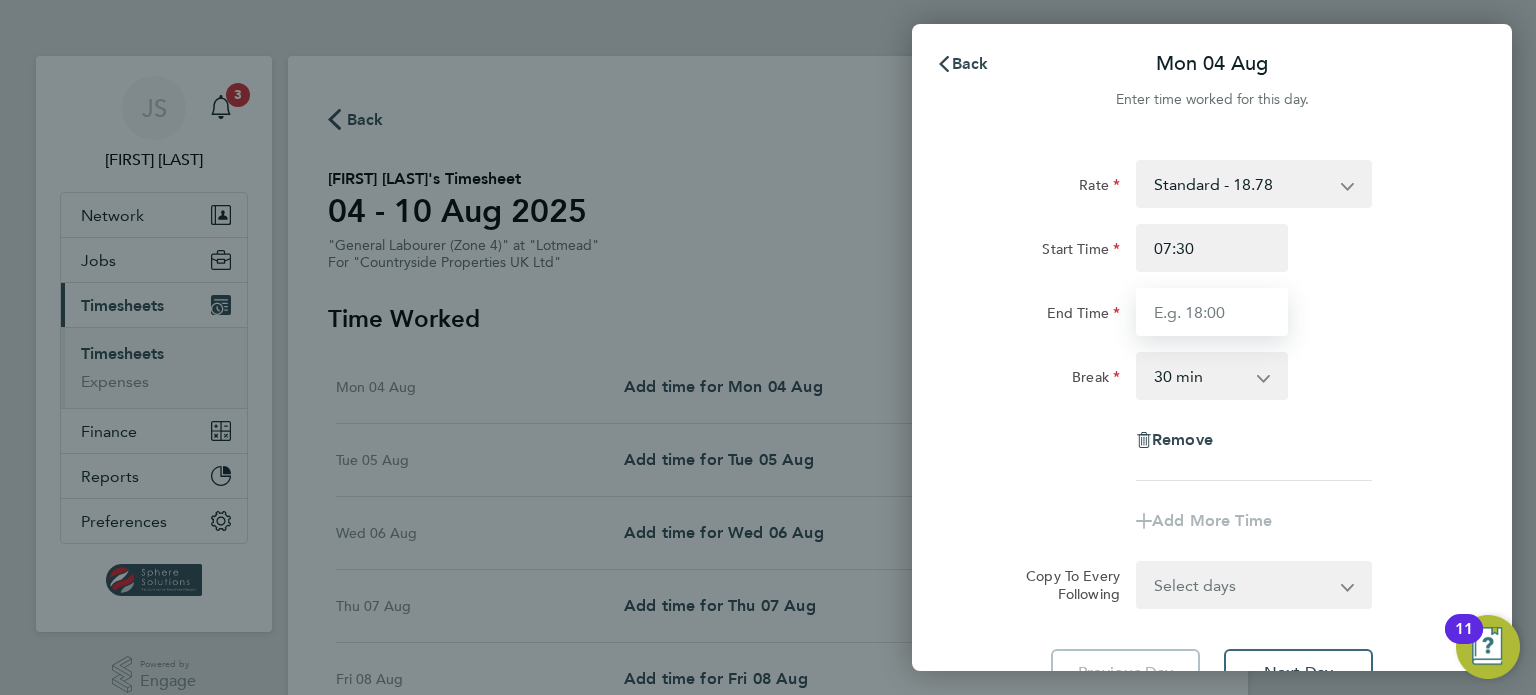 click on "End Time" at bounding box center (1212, 312) 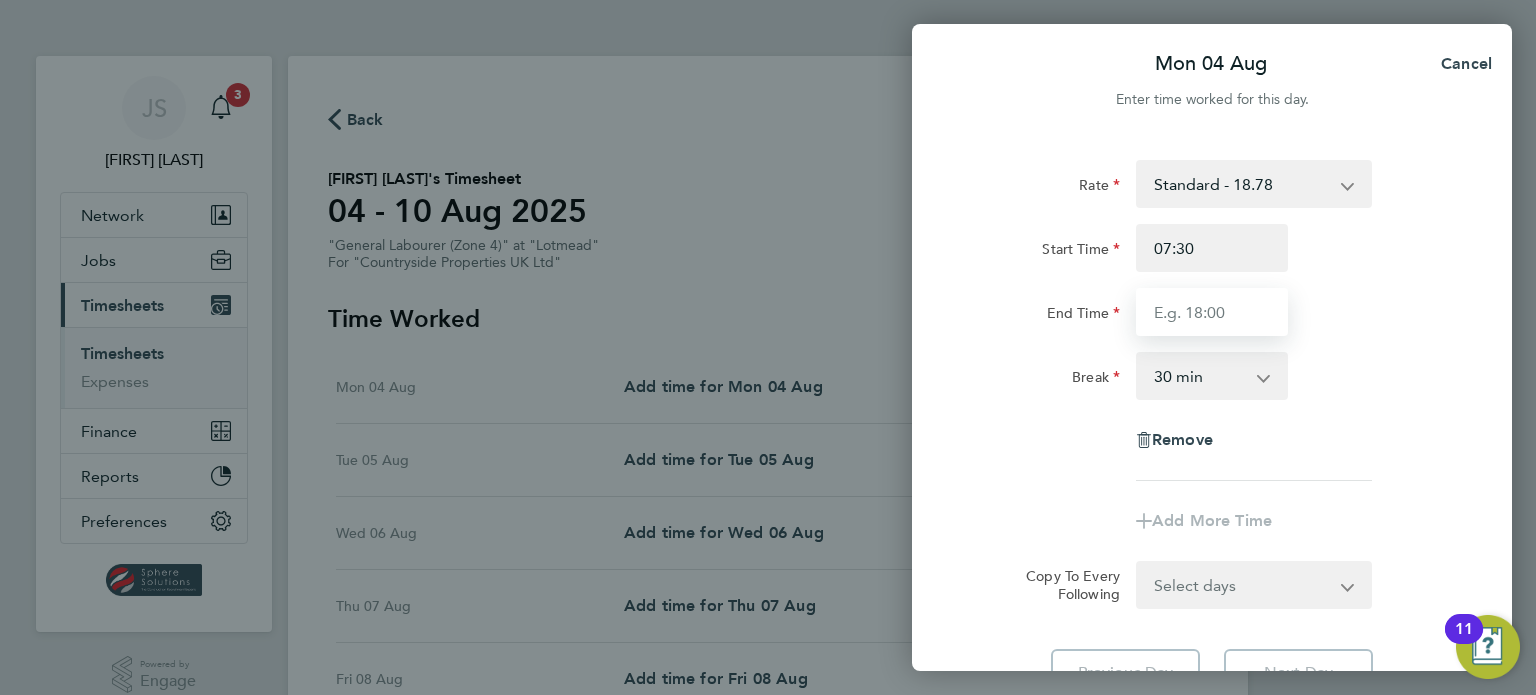type on "17:00" 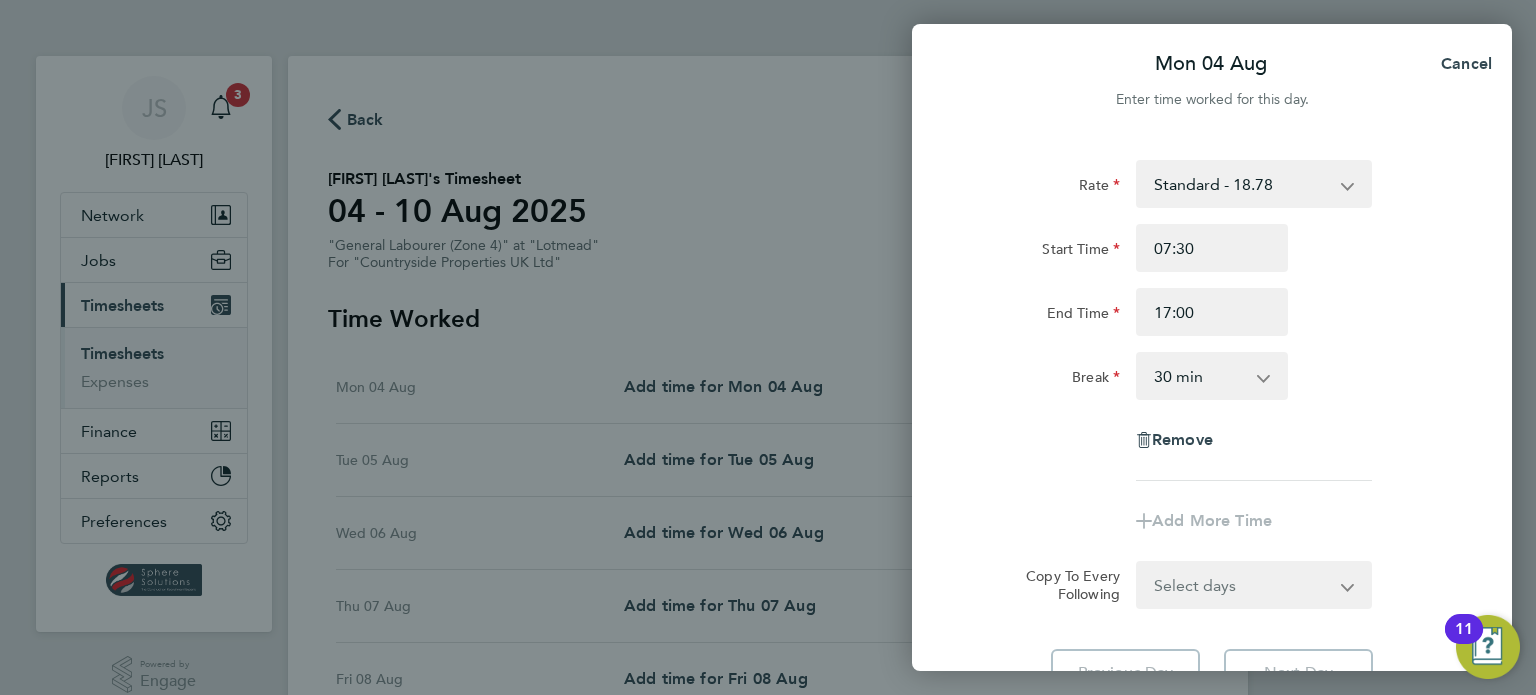 click on "Remove" 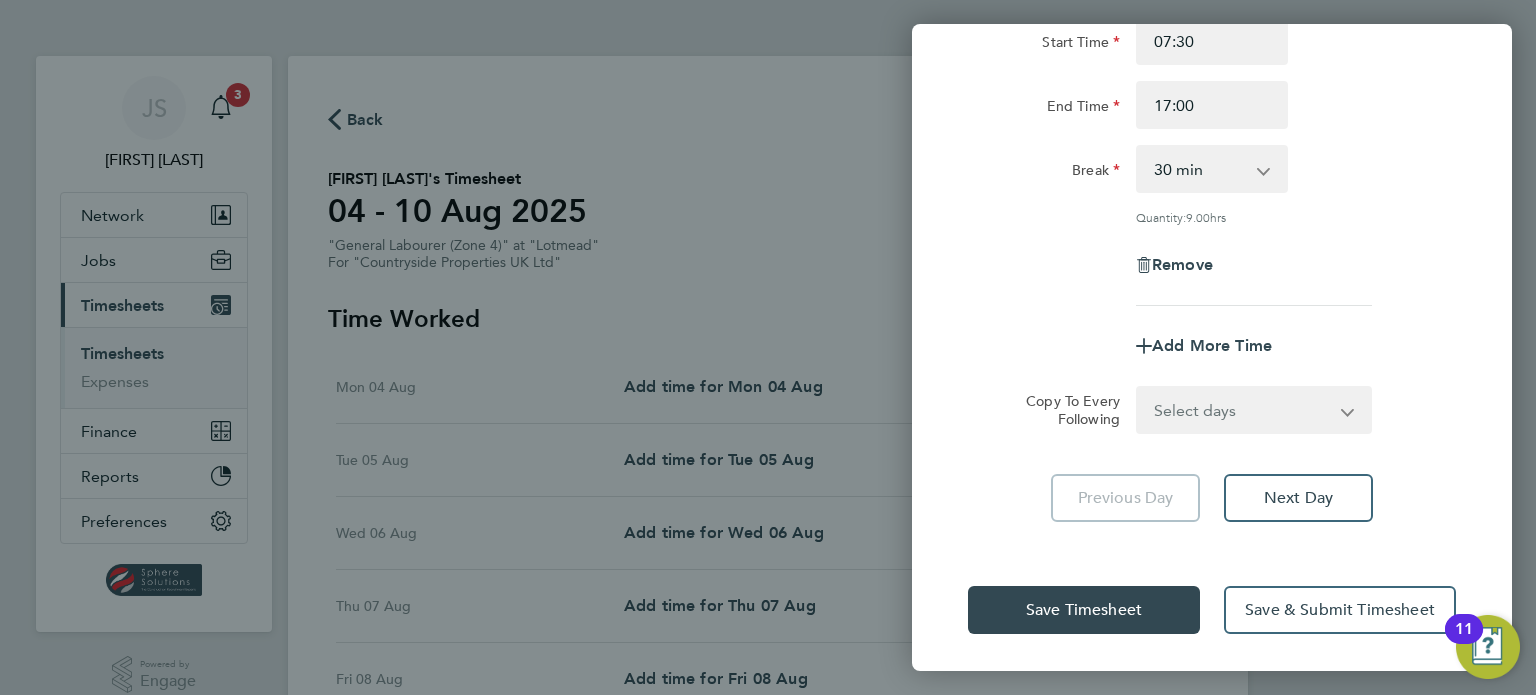 click on "Select days   Day   Weekday (Mon-Fri)   Tuesday   Wednesday   Thursday   Friday   Saturday" at bounding box center [1243, 410] 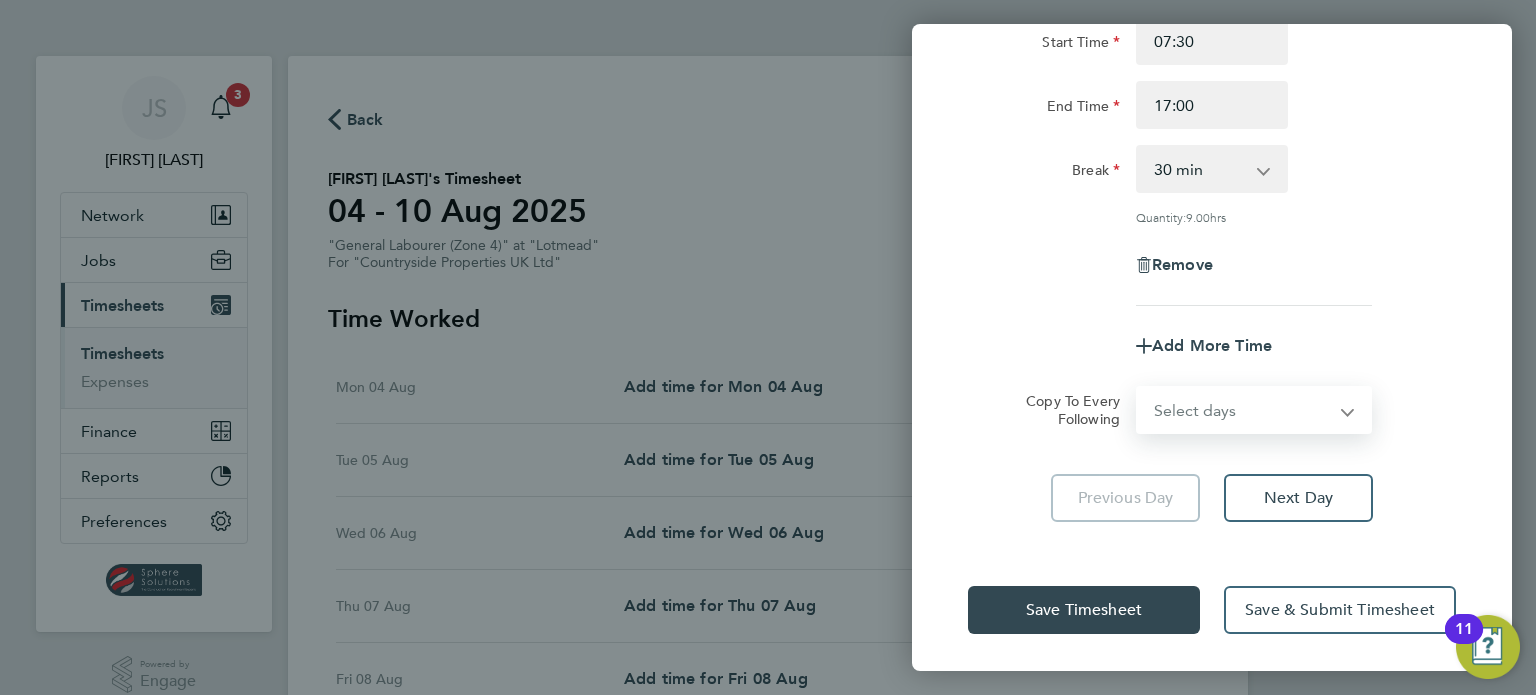 select on "WEEKDAY" 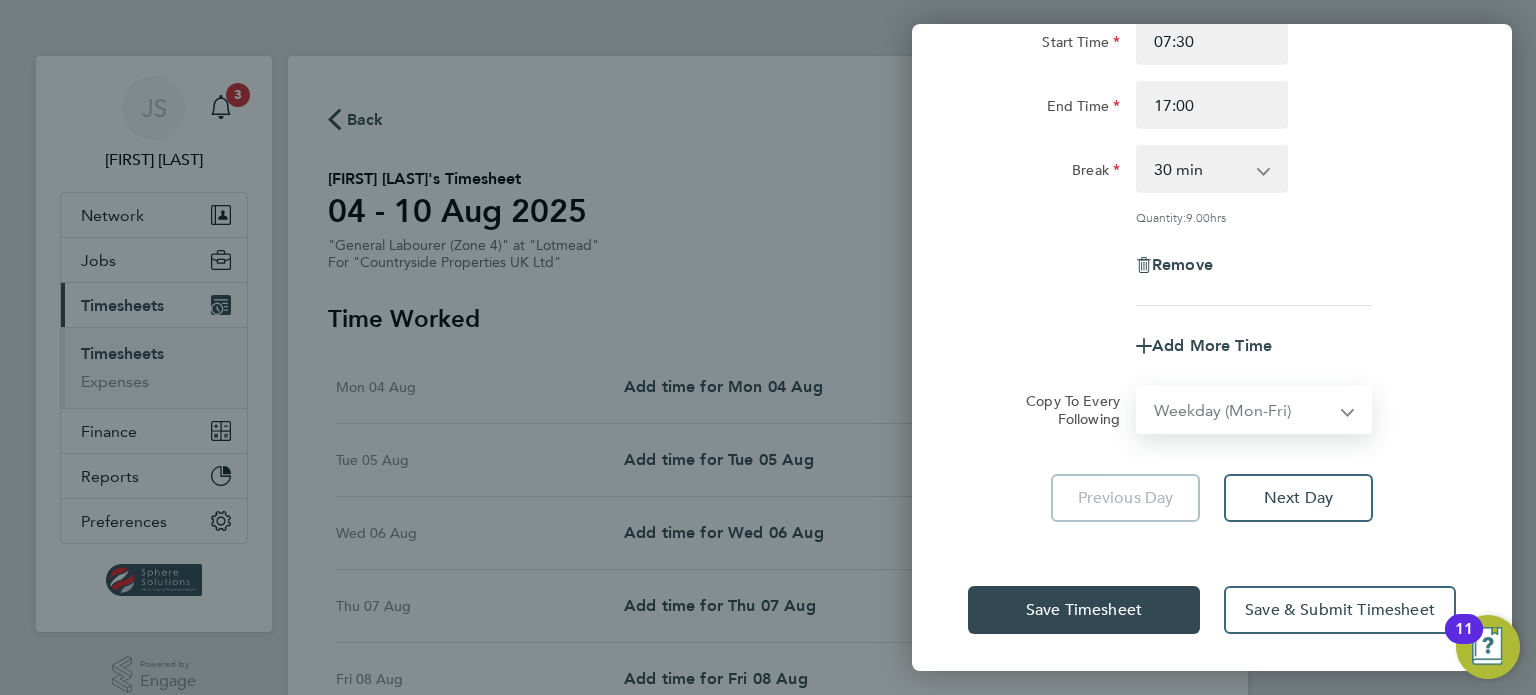 click on "Select days   Day   Weekday (Mon-Fri)   Tuesday   Wednesday   Thursday   Friday   Saturday" at bounding box center [1243, 410] 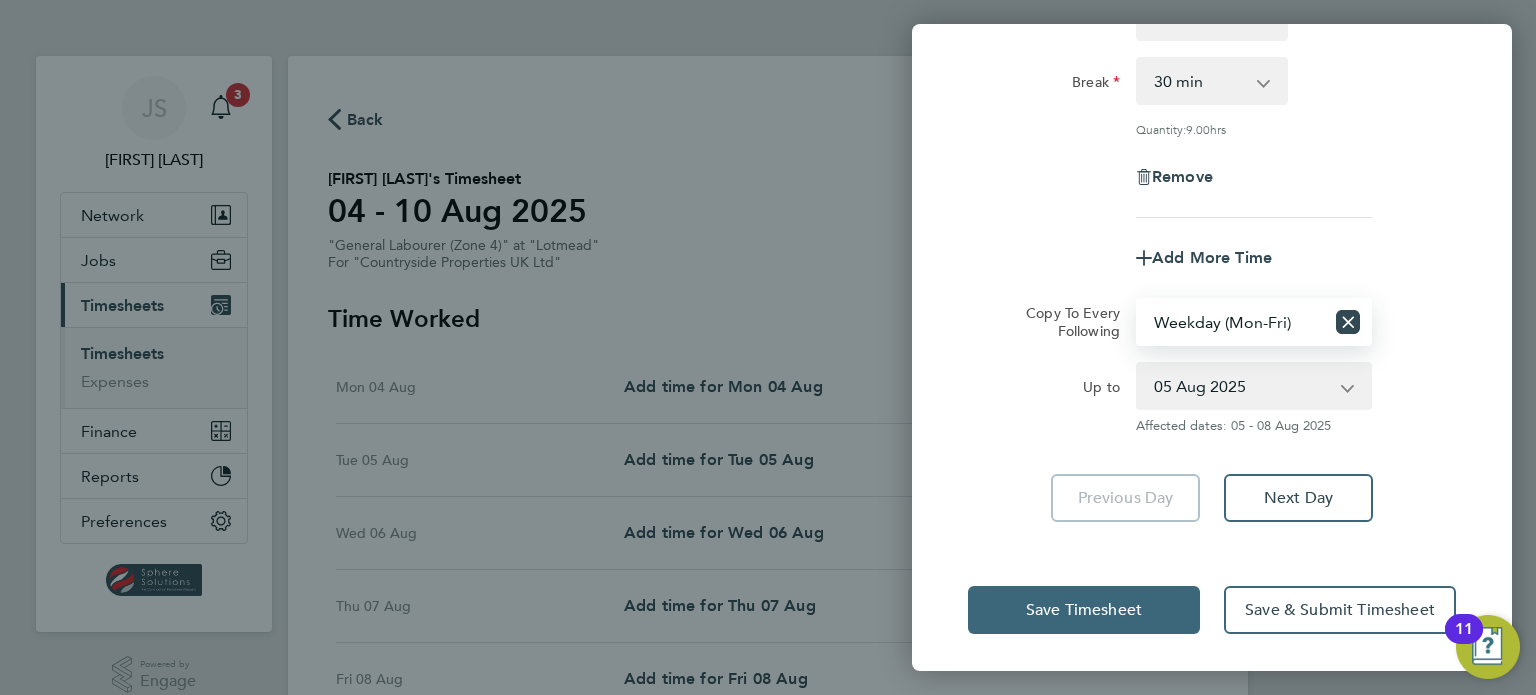 click on "Save Timesheet" 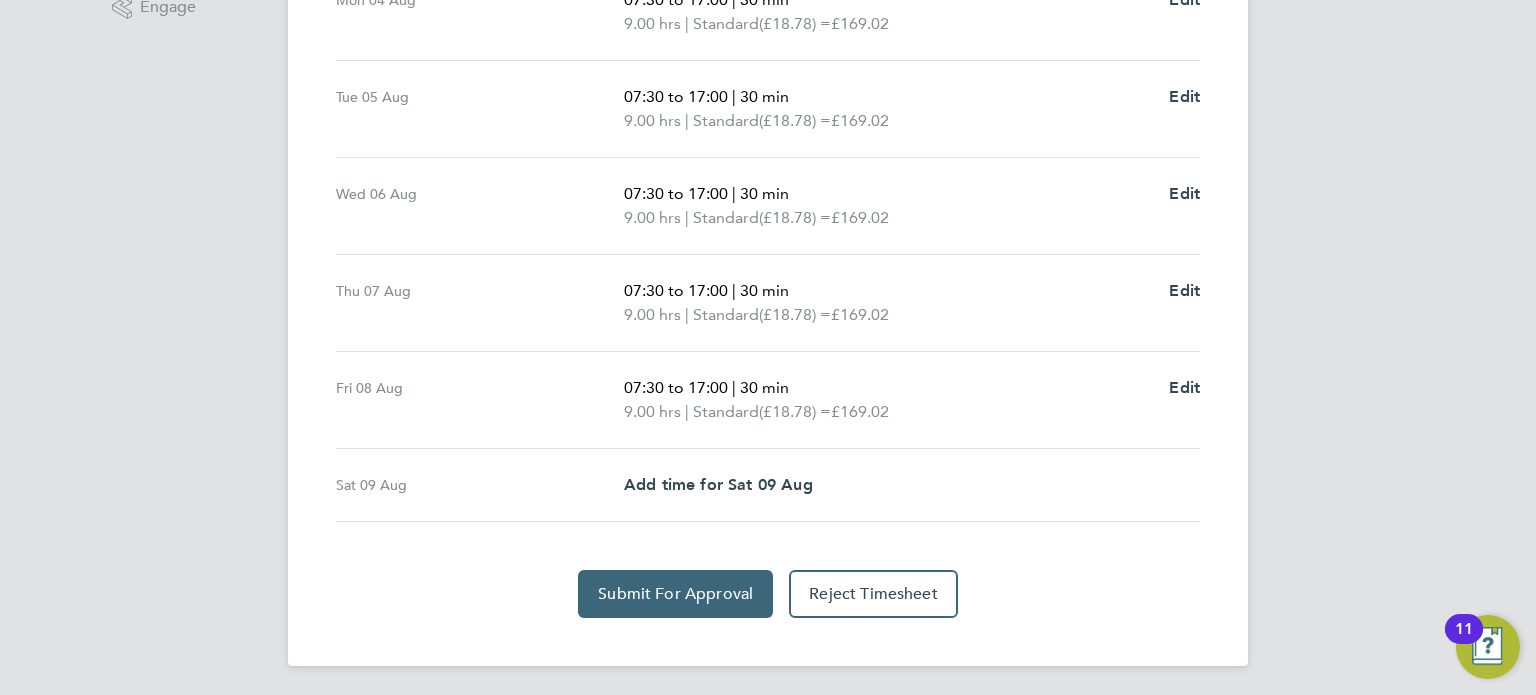 click on "Submit For Approval" 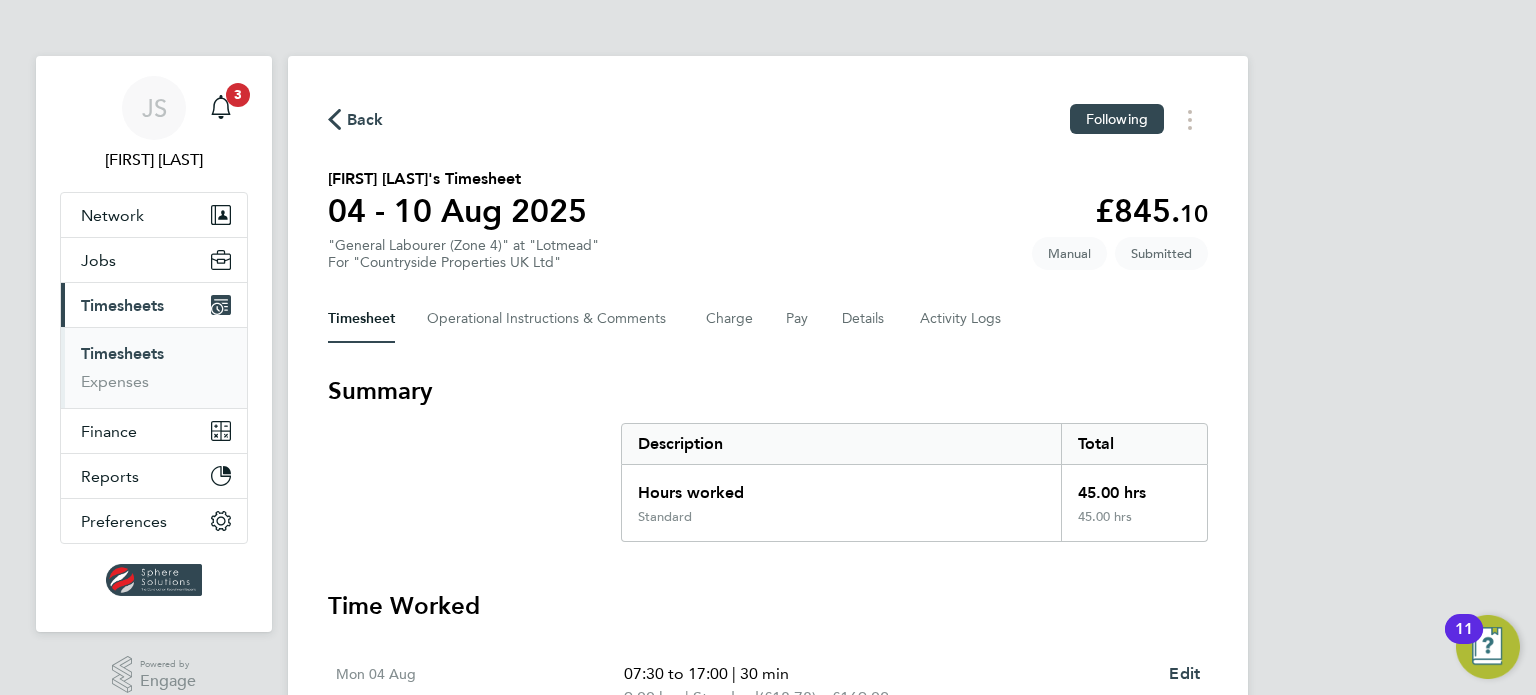 click on "Timesheets" at bounding box center (122, 305) 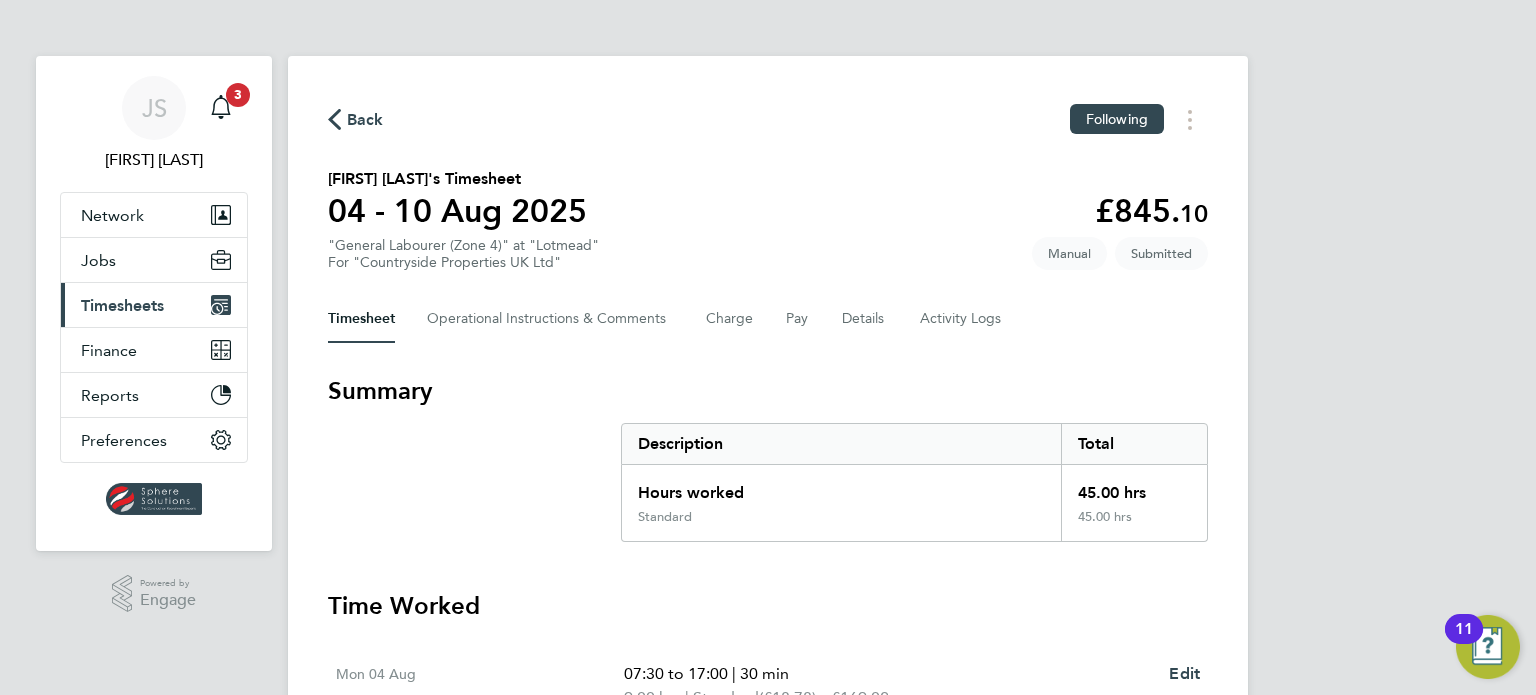click on "Timesheets" at bounding box center (122, 305) 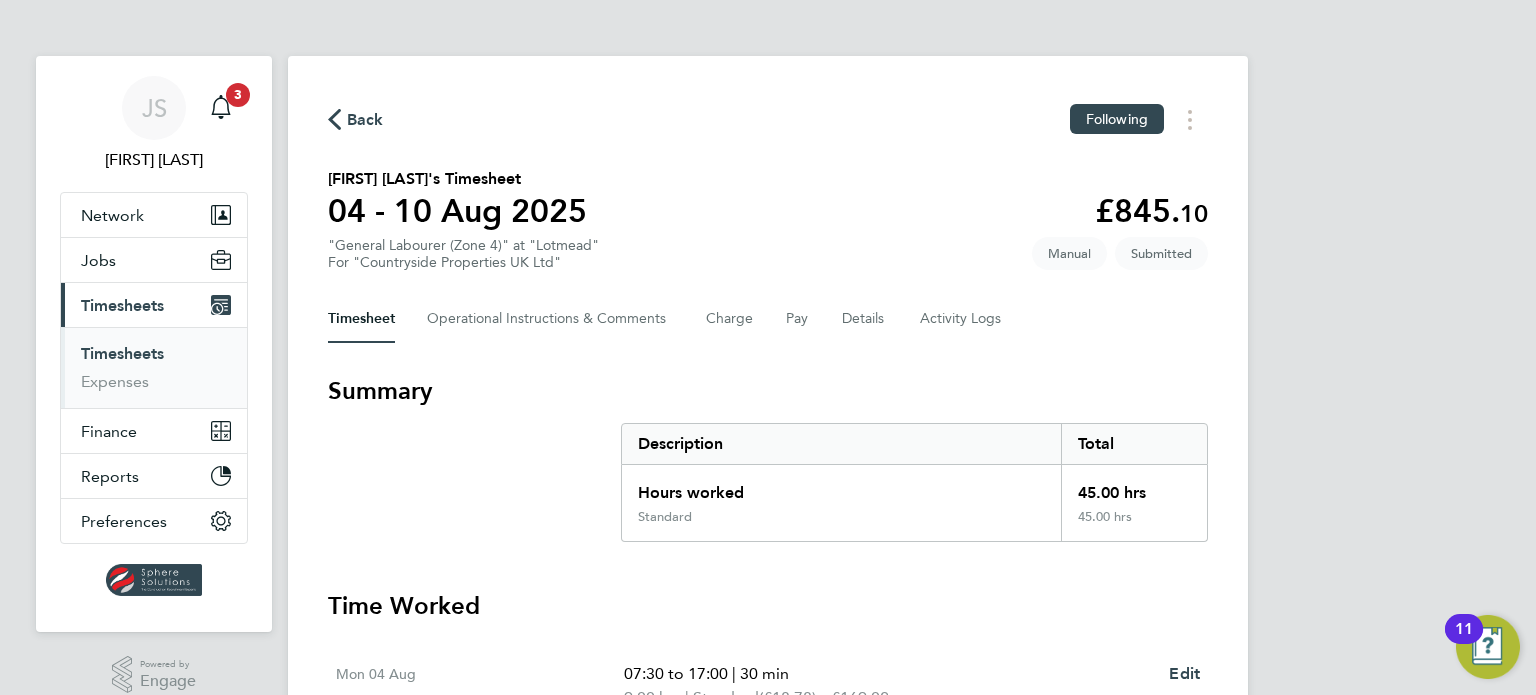 click on "Timesheets" at bounding box center [122, 353] 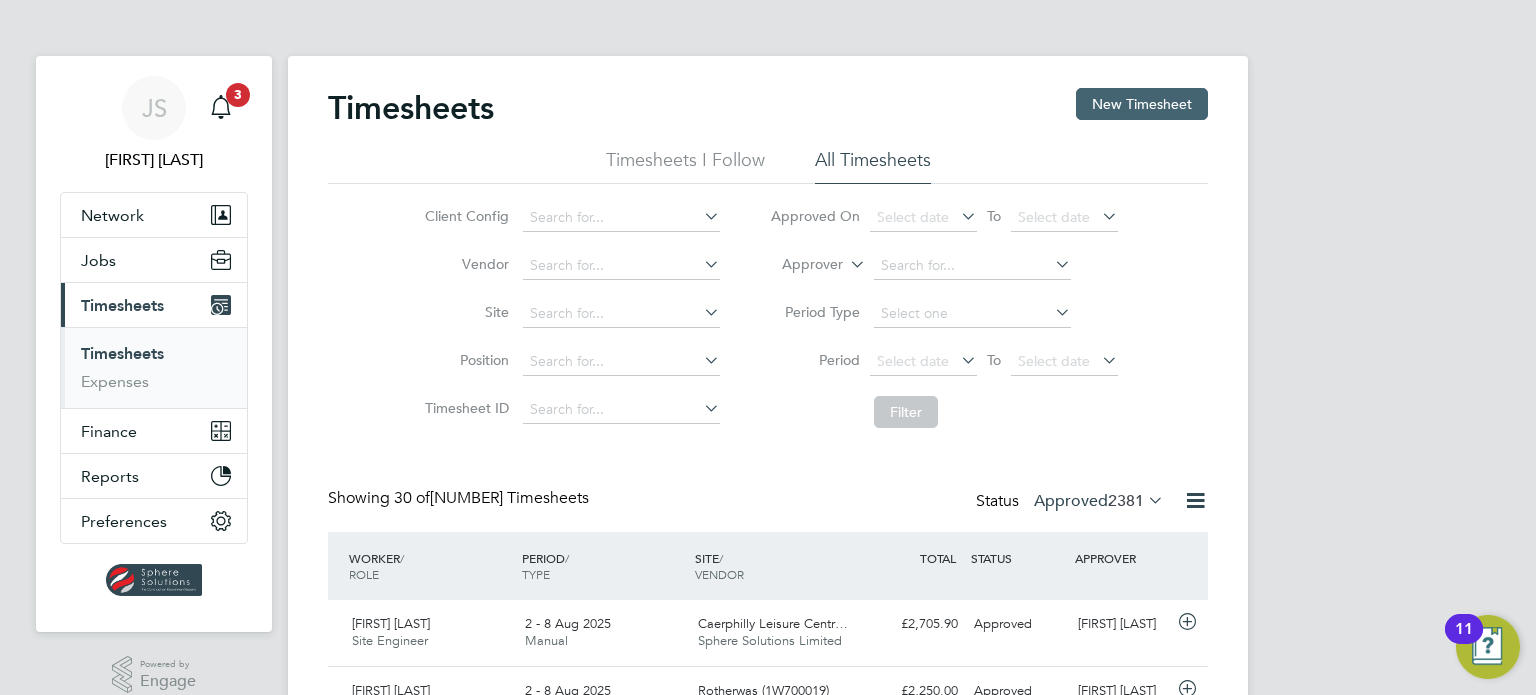 click on "New Timesheet" 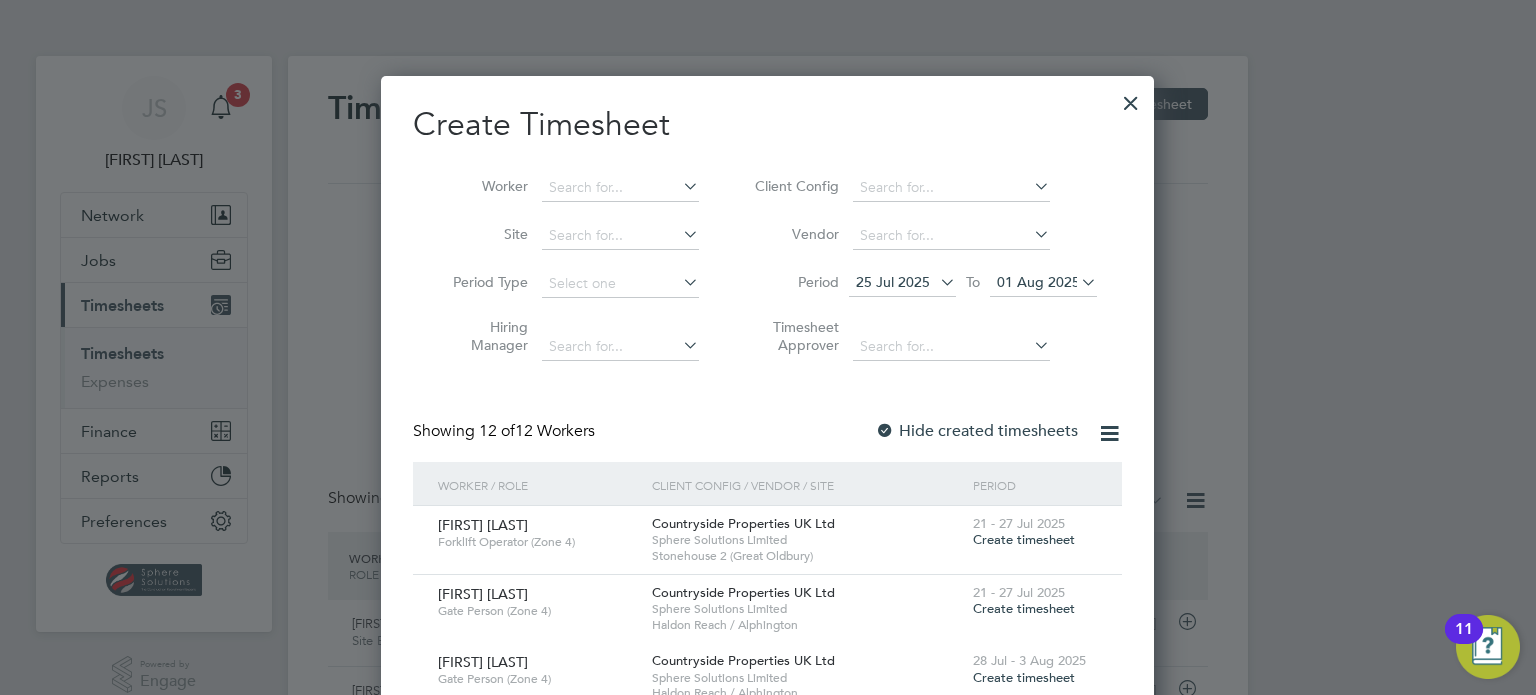 click on "Period
25 Jul 2025
To
01 Aug 2025" at bounding box center [923, 284] 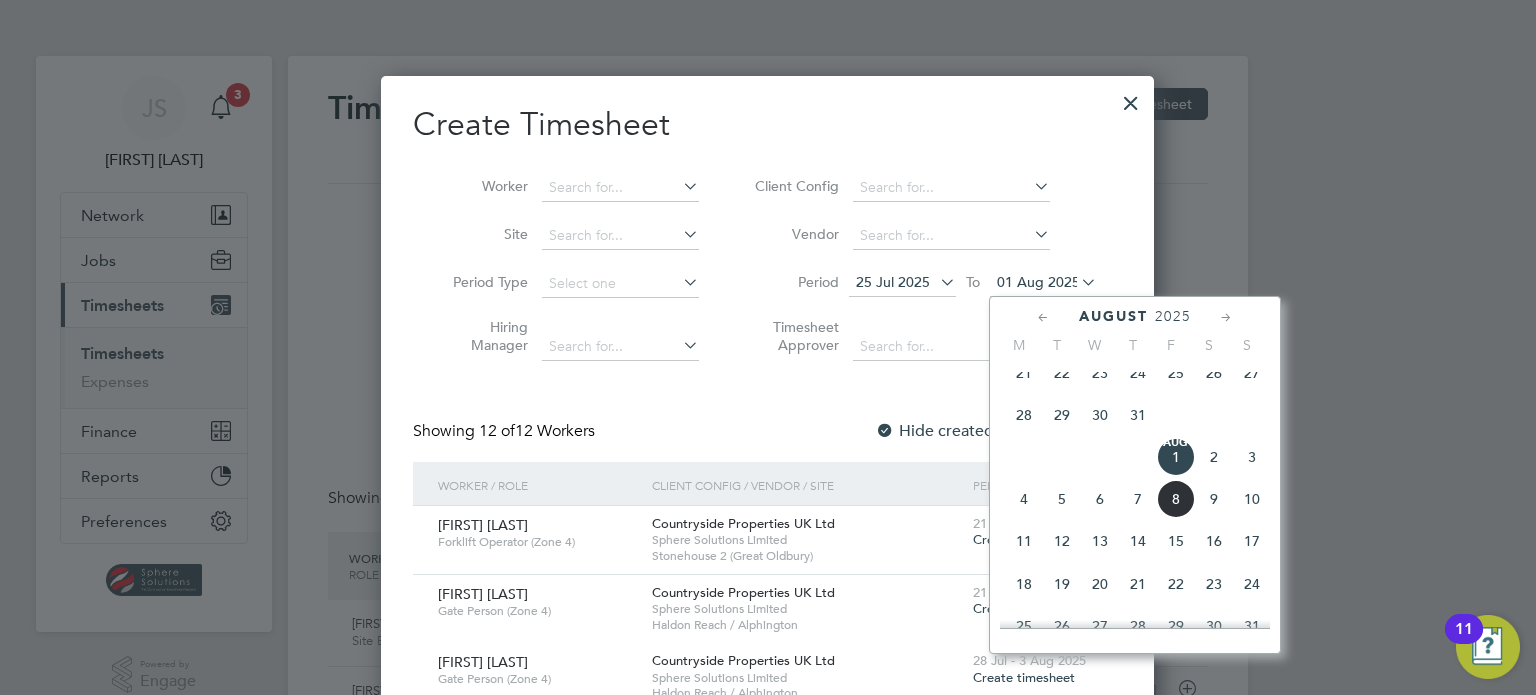 click on "9" 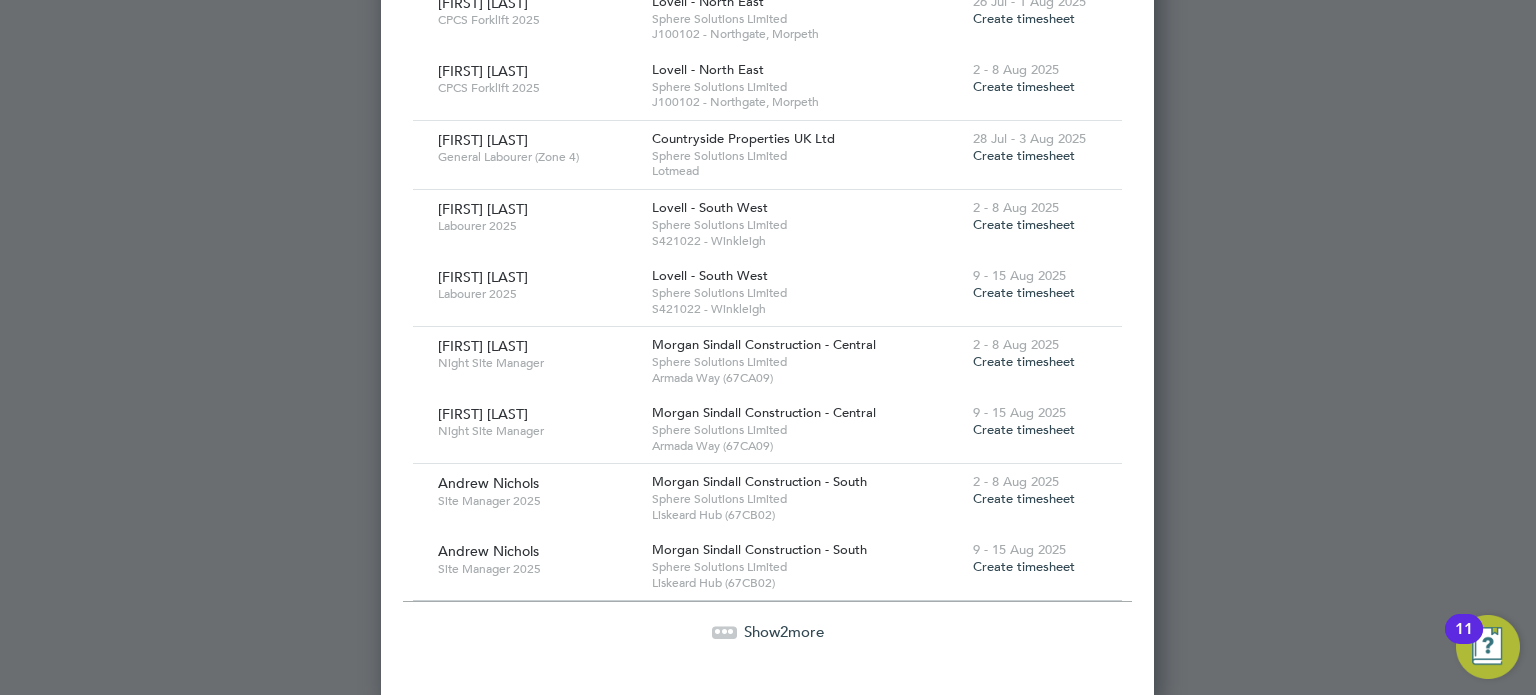 click on "Show  2  more" at bounding box center (784, 631) 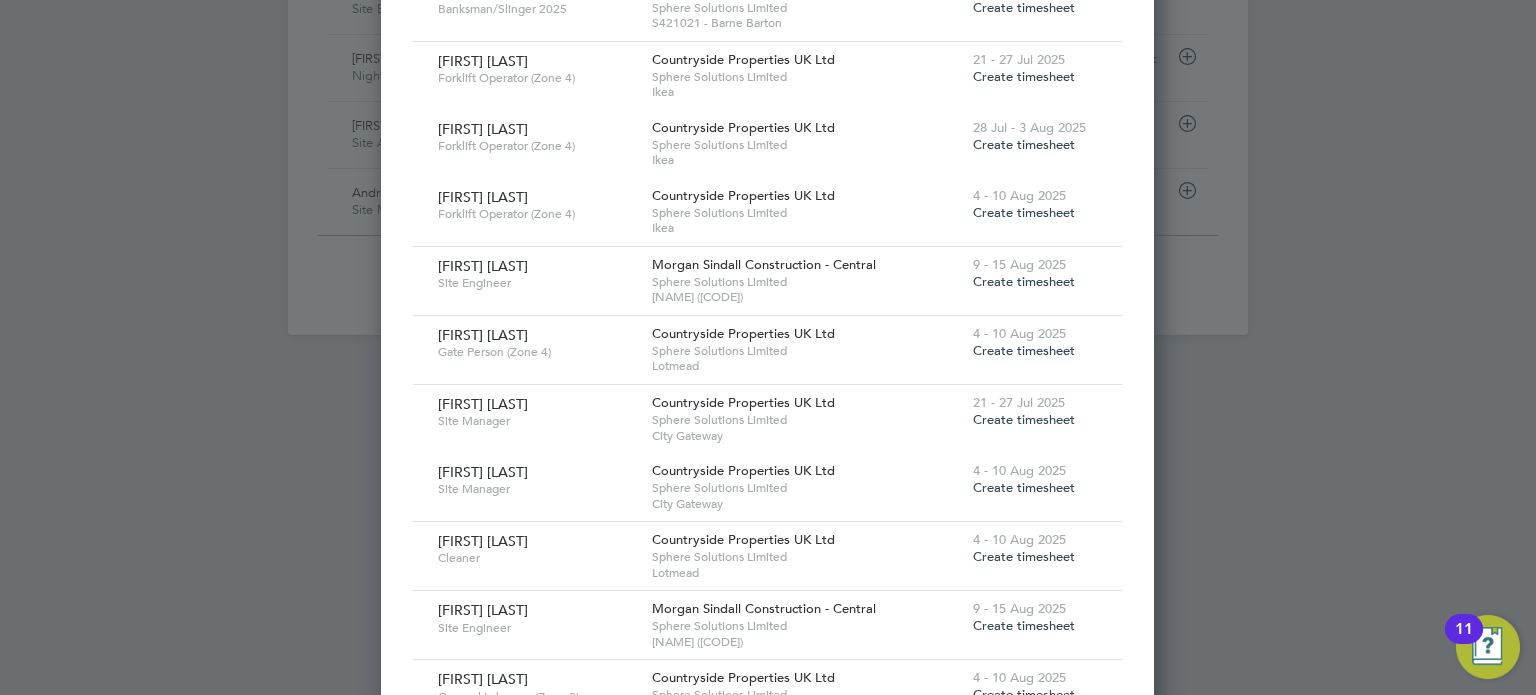 click on "Create timesheet" at bounding box center (1024, 350) 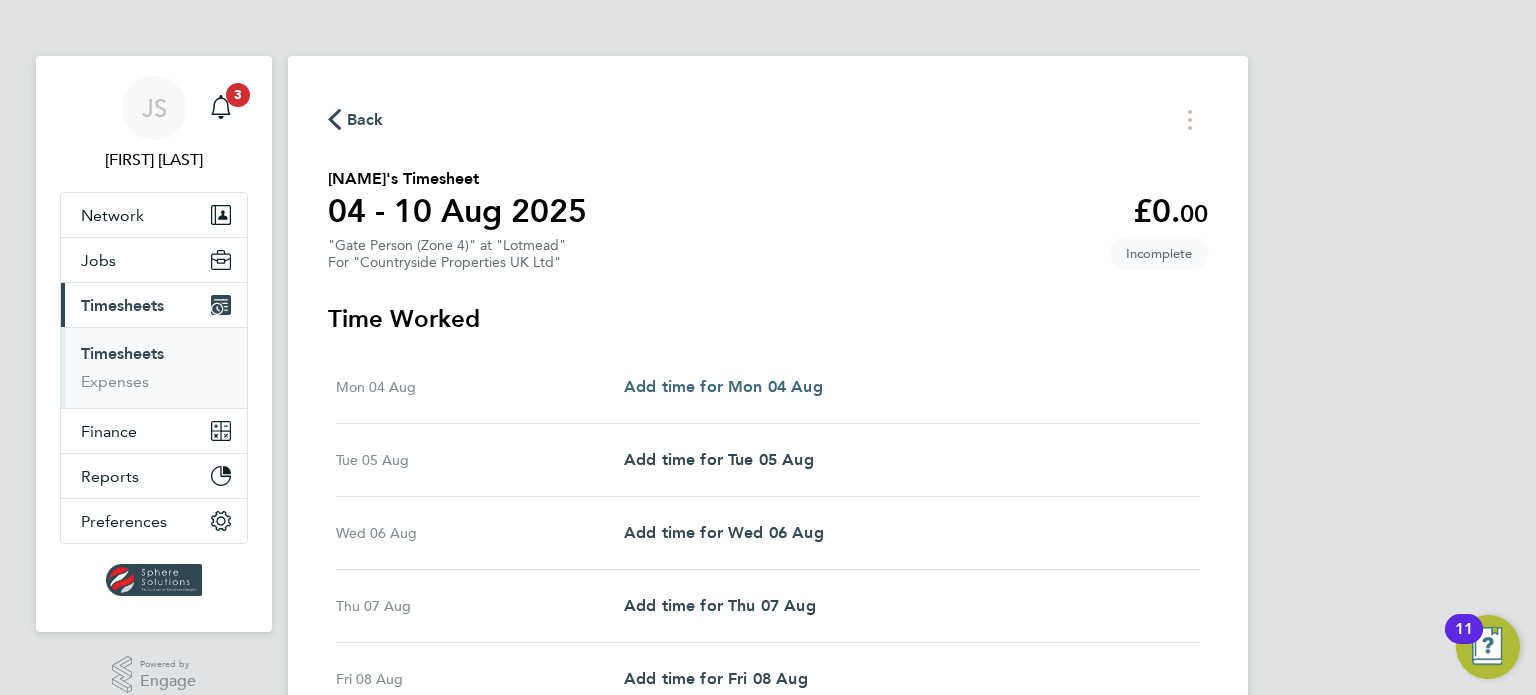 click on "Add time for Mon 04 Aug" at bounding box center (723, 386) 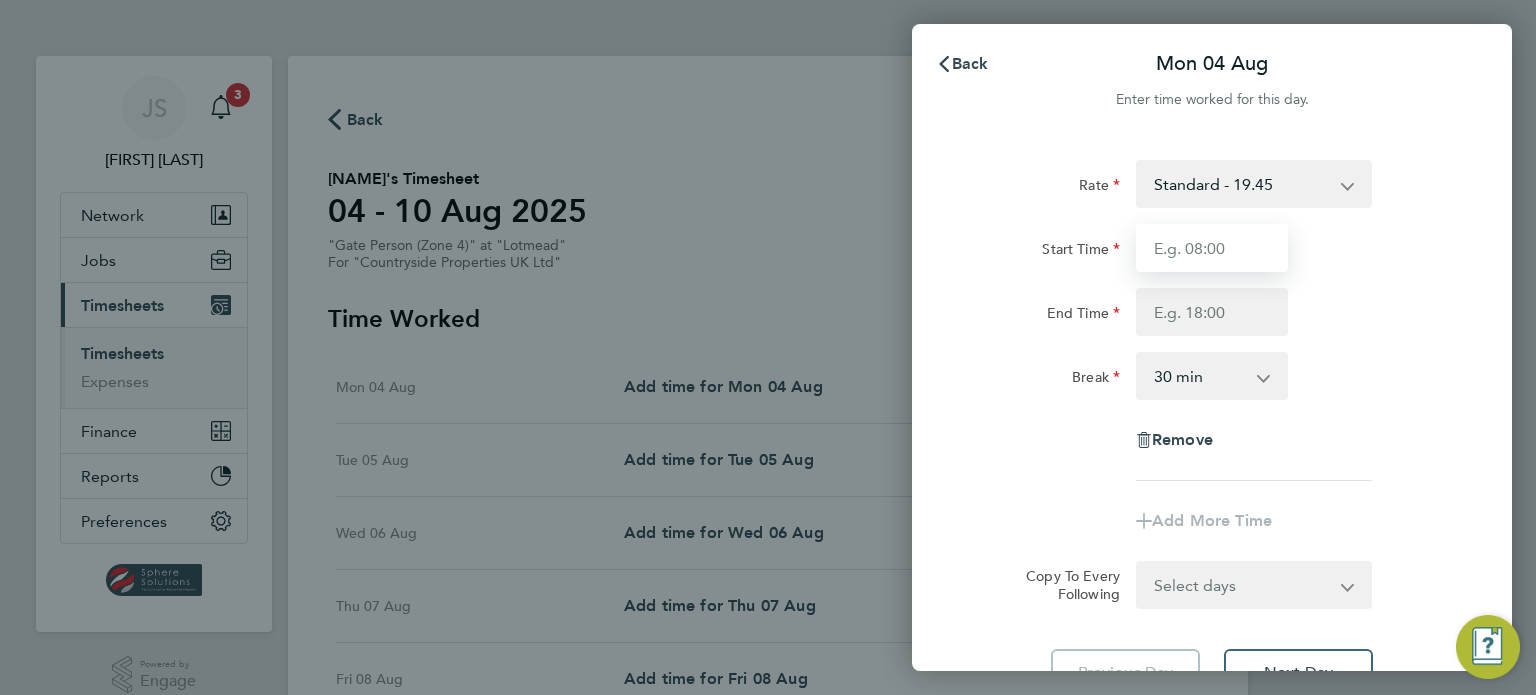 click on "Start Time" at bounding box center (1212, 248) 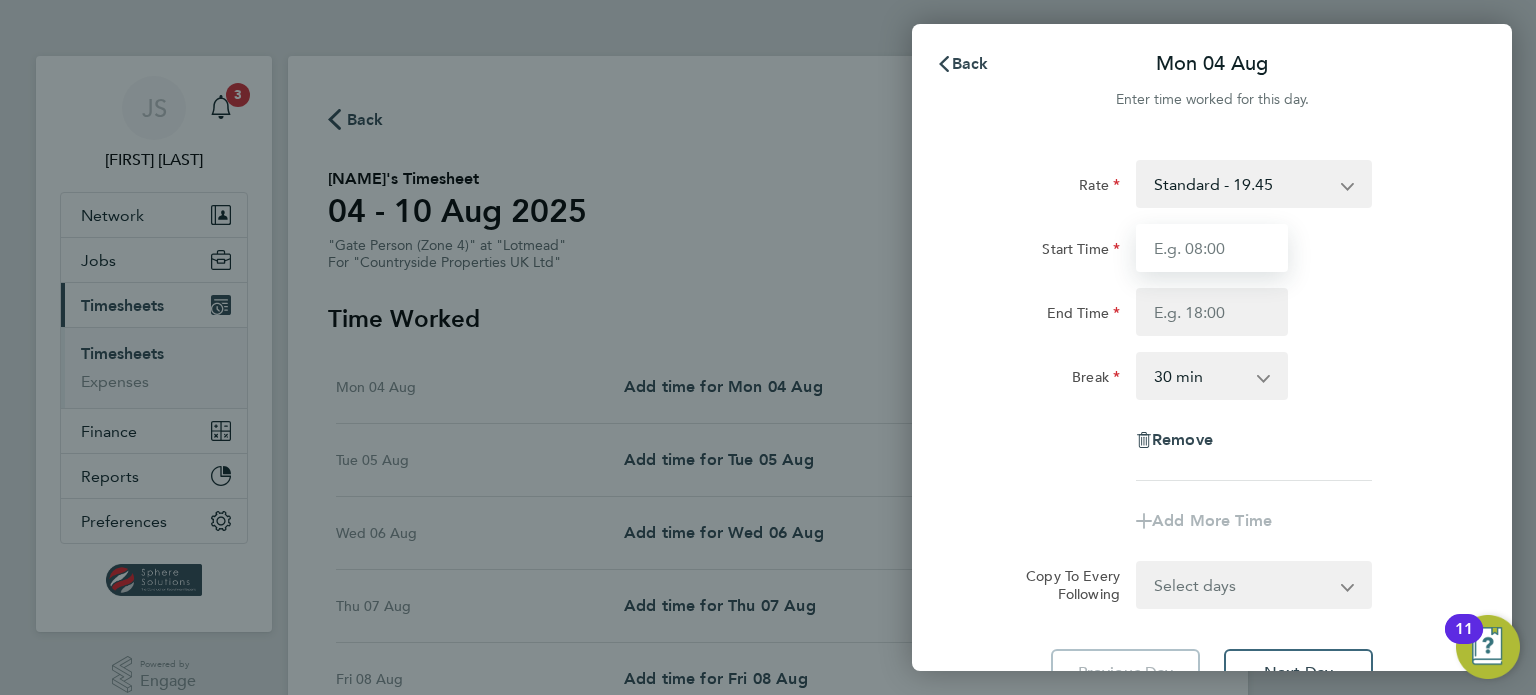 type on "07:30" 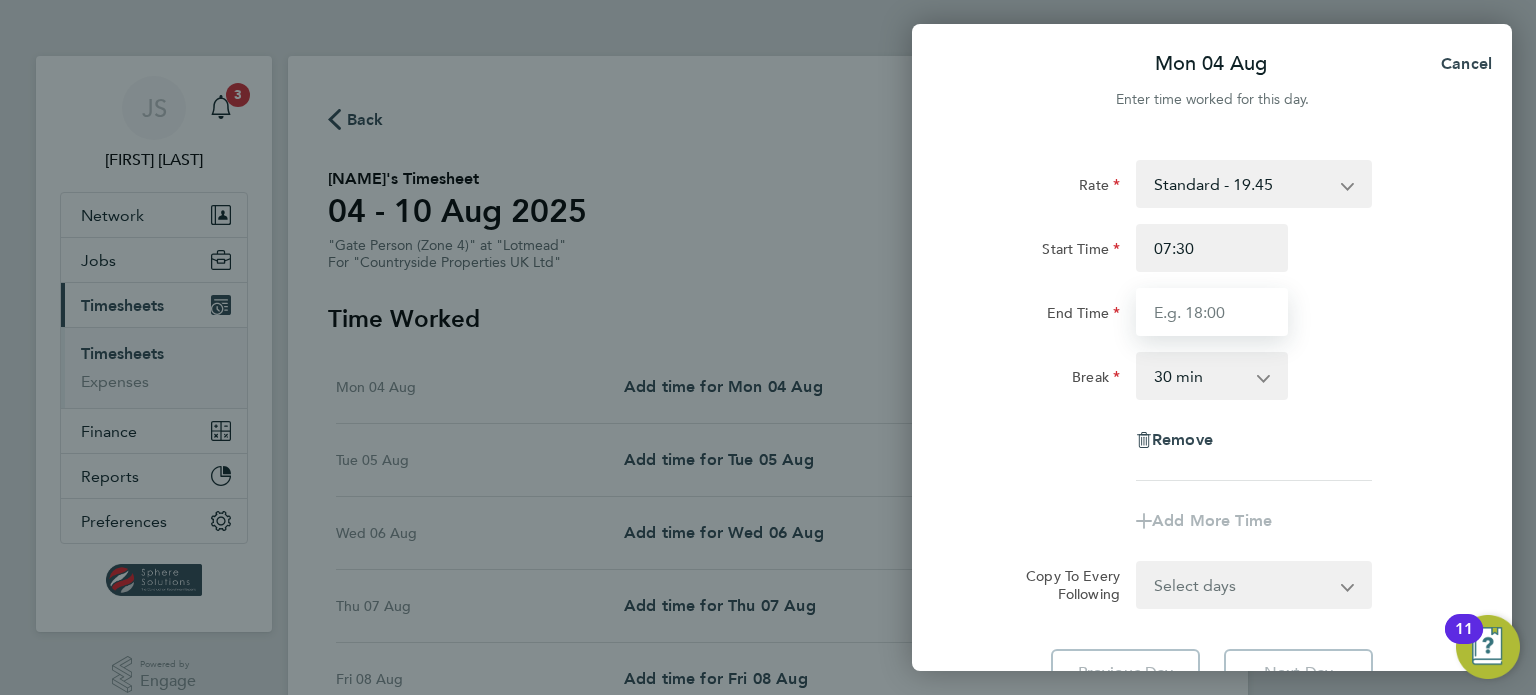 click on "End Time" at bounding box center [1212, 312] 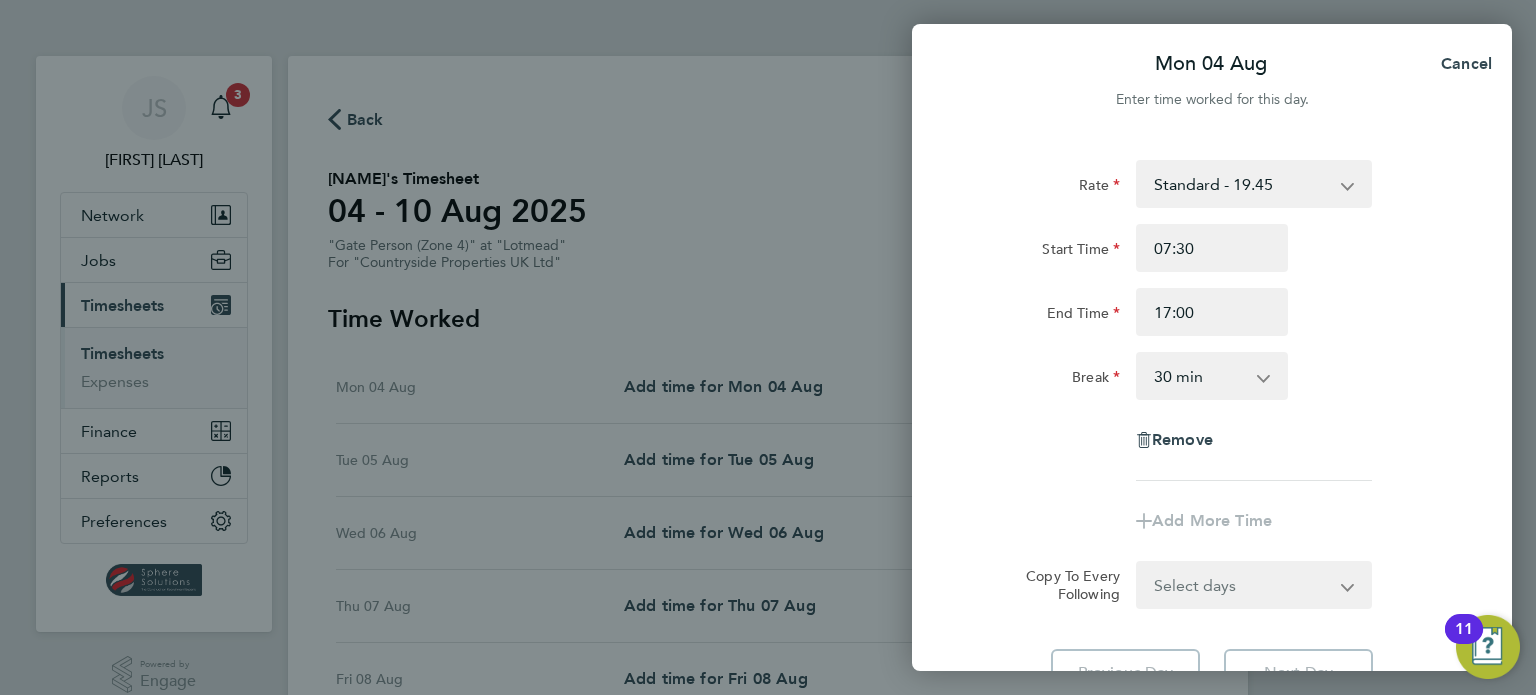 click on "0 min   15 min   30 min   45 min   60 min   75 min   90 min" at bounding box center (1200, 376) 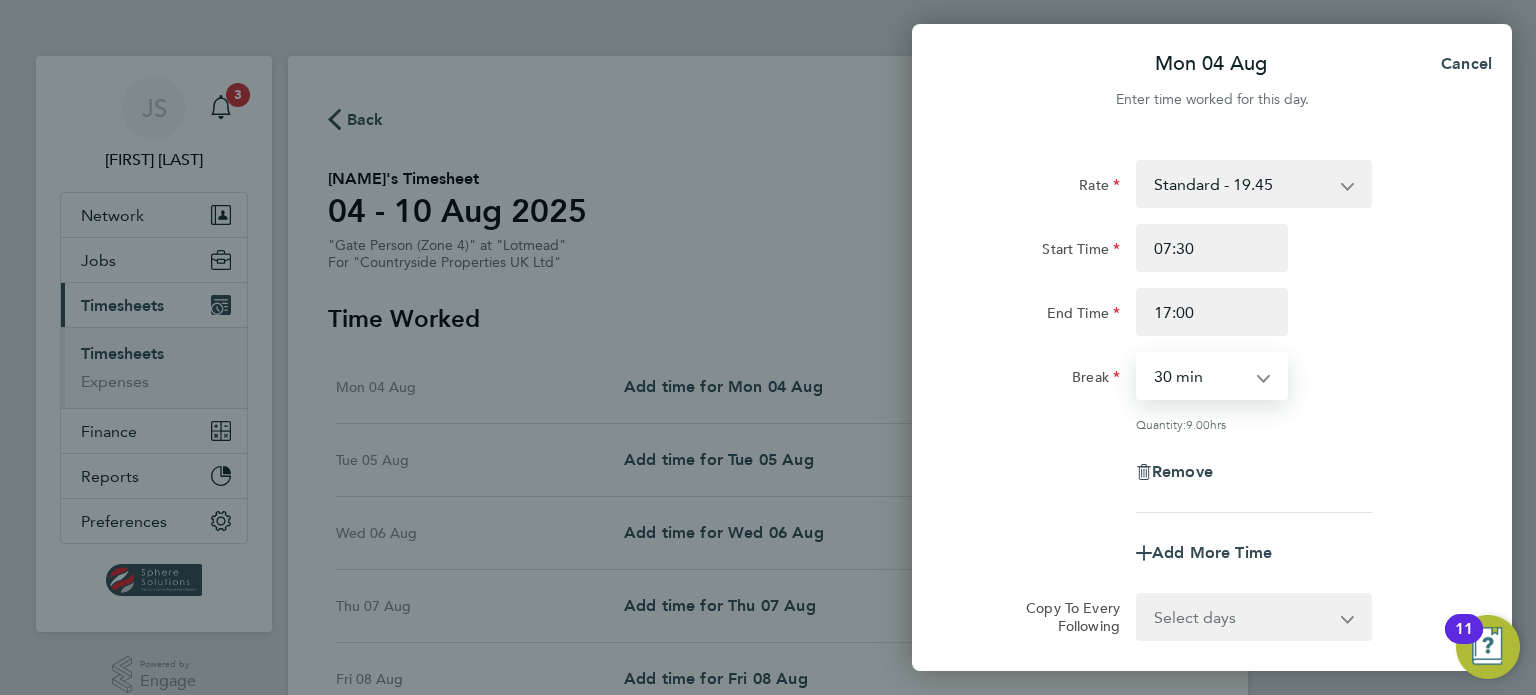 click on "Break  0 min   15 min   30 min   45 min   60 min   75 min   90 min" 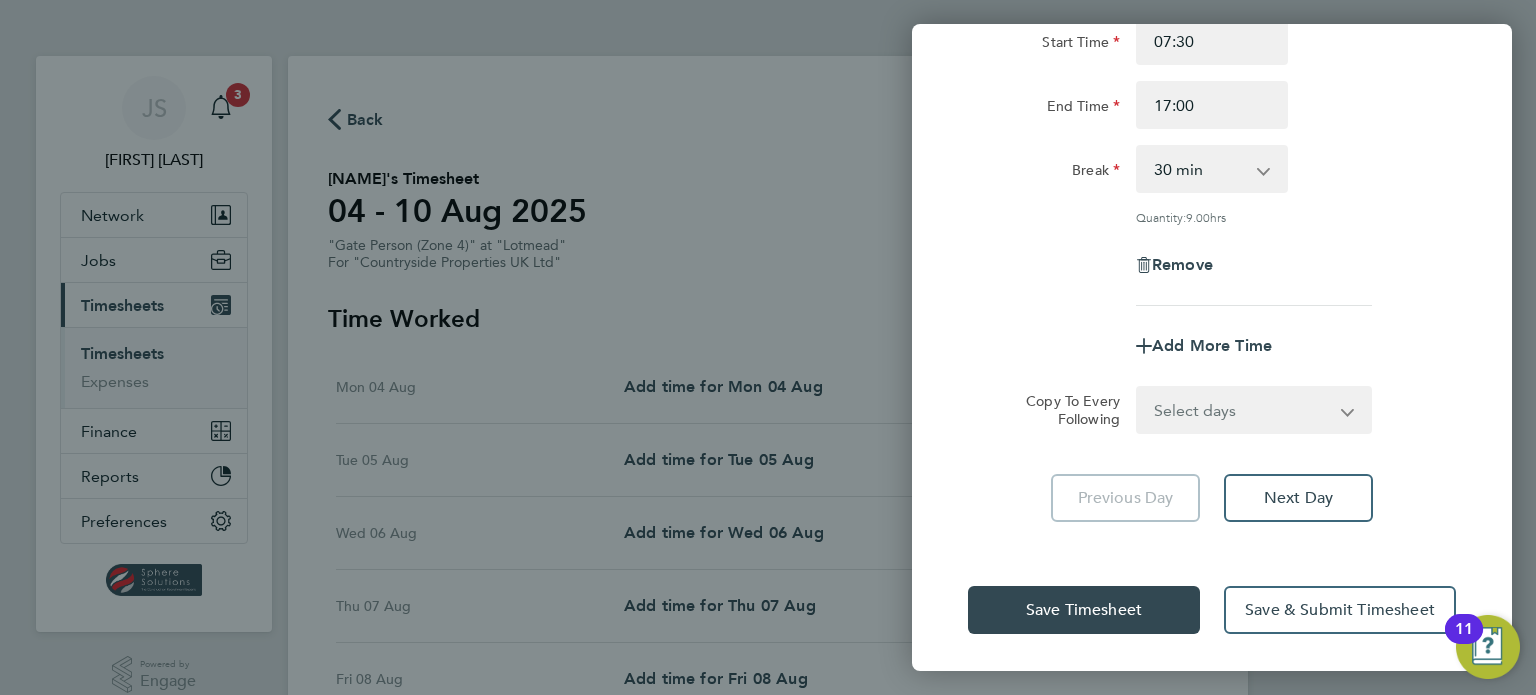 click on "Select days   Day   Weekday (Mon-Fri)   Weekend (Sat-Sun)   Tuesday   Wednesday   Thursday   Friday   Saturday   Sunday" at bounding box center (1243, 410) 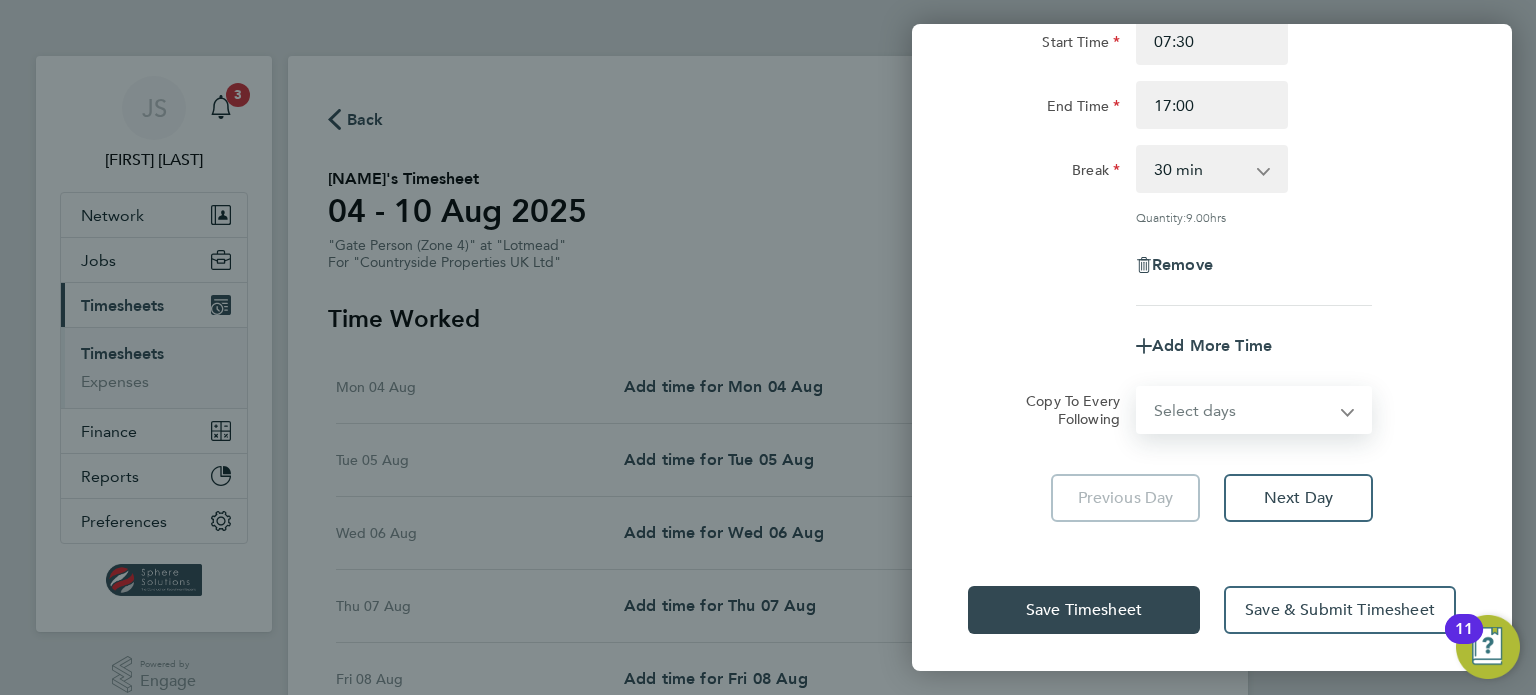 select on "WEEKDAY" 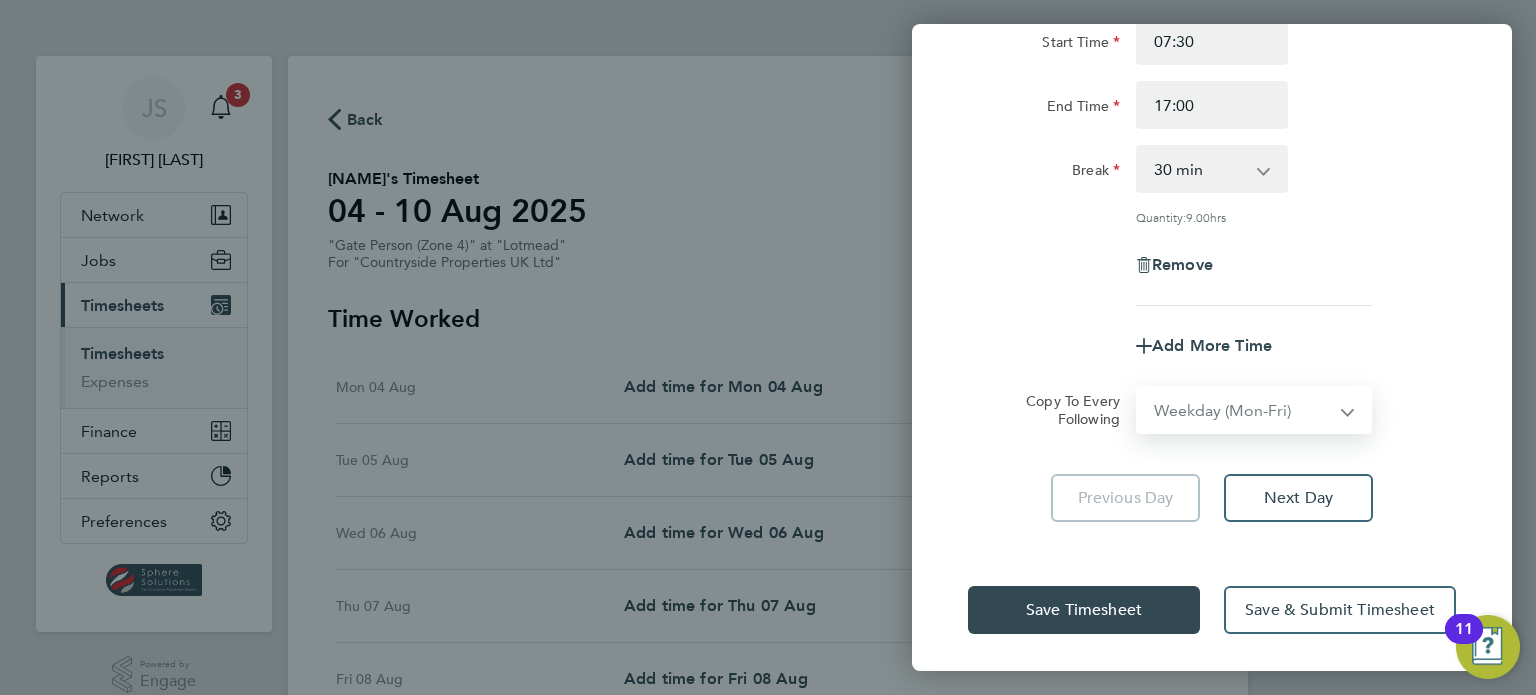 click on "Select days   Day   Weekday (Mon-Fri)   Weekend (Sat-Sun)   Tuesday   Wednesday   Thursday   Friday   Saturday   Sunday" at bounding box center [1243, 410] 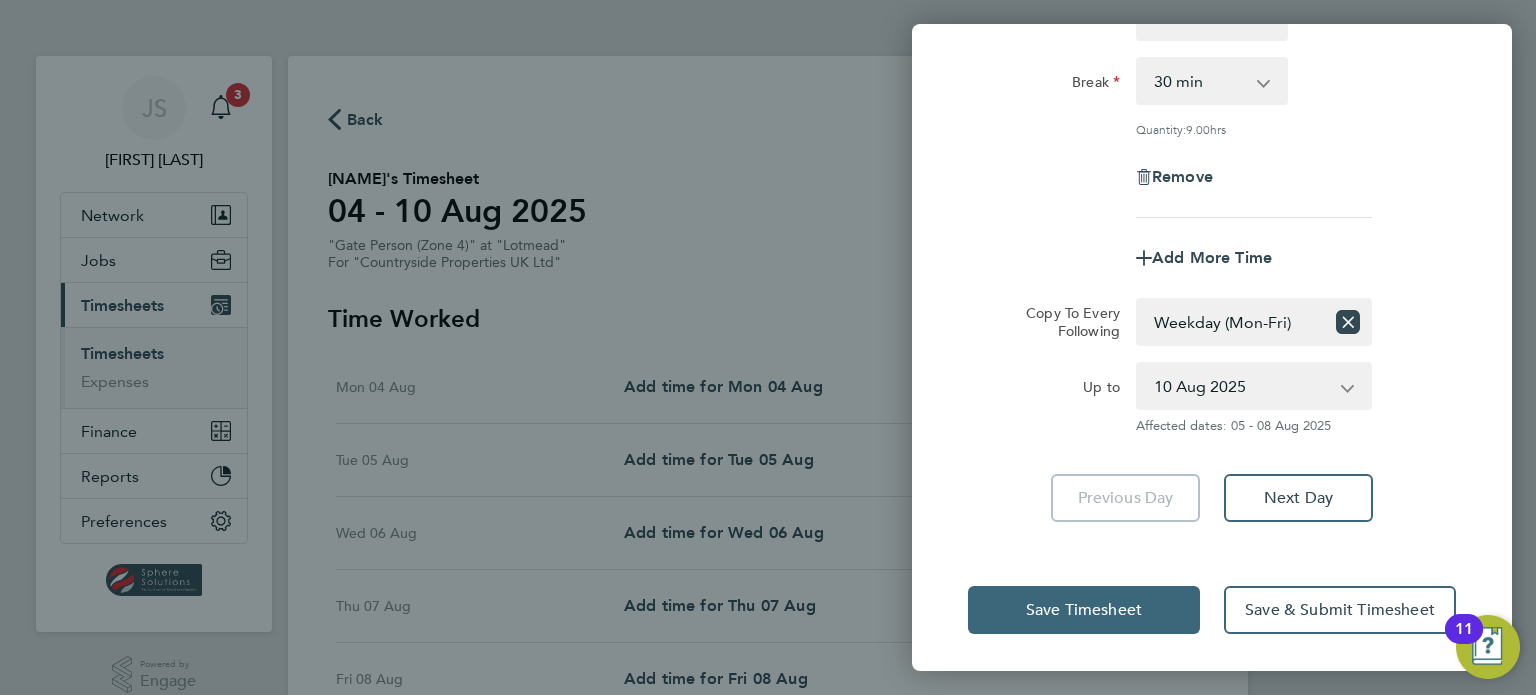 click on "Save Timesheet" 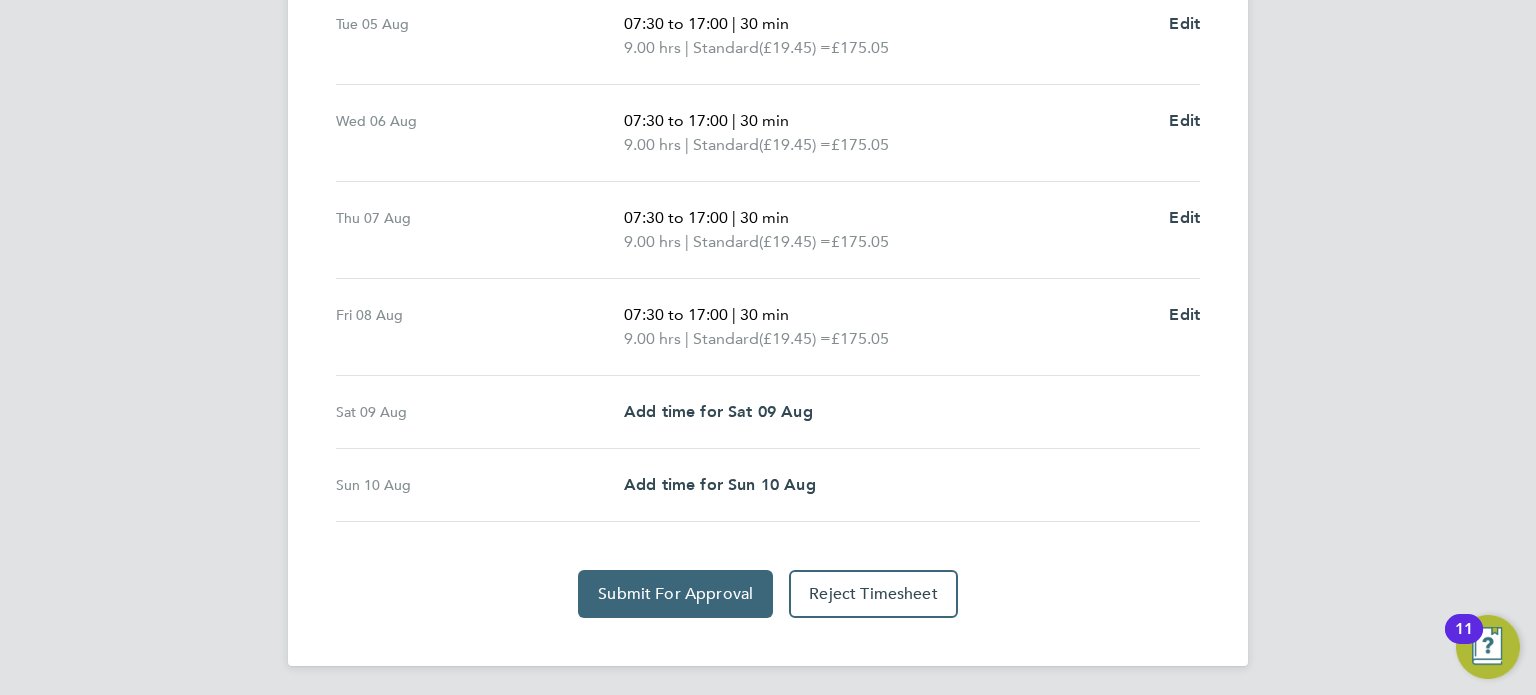 click on "Submit For Approval" 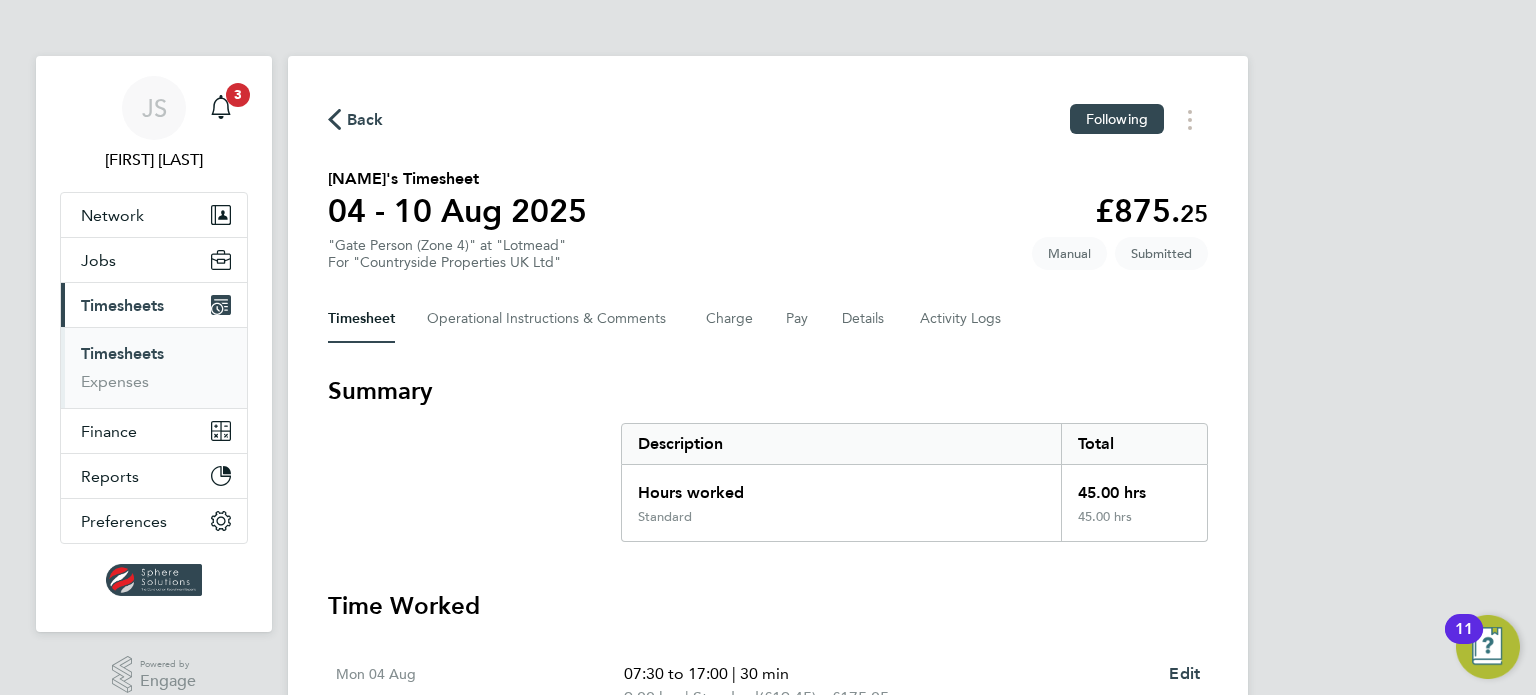 click on "Current page:   Timesheets" at bounding box center (154, 305) 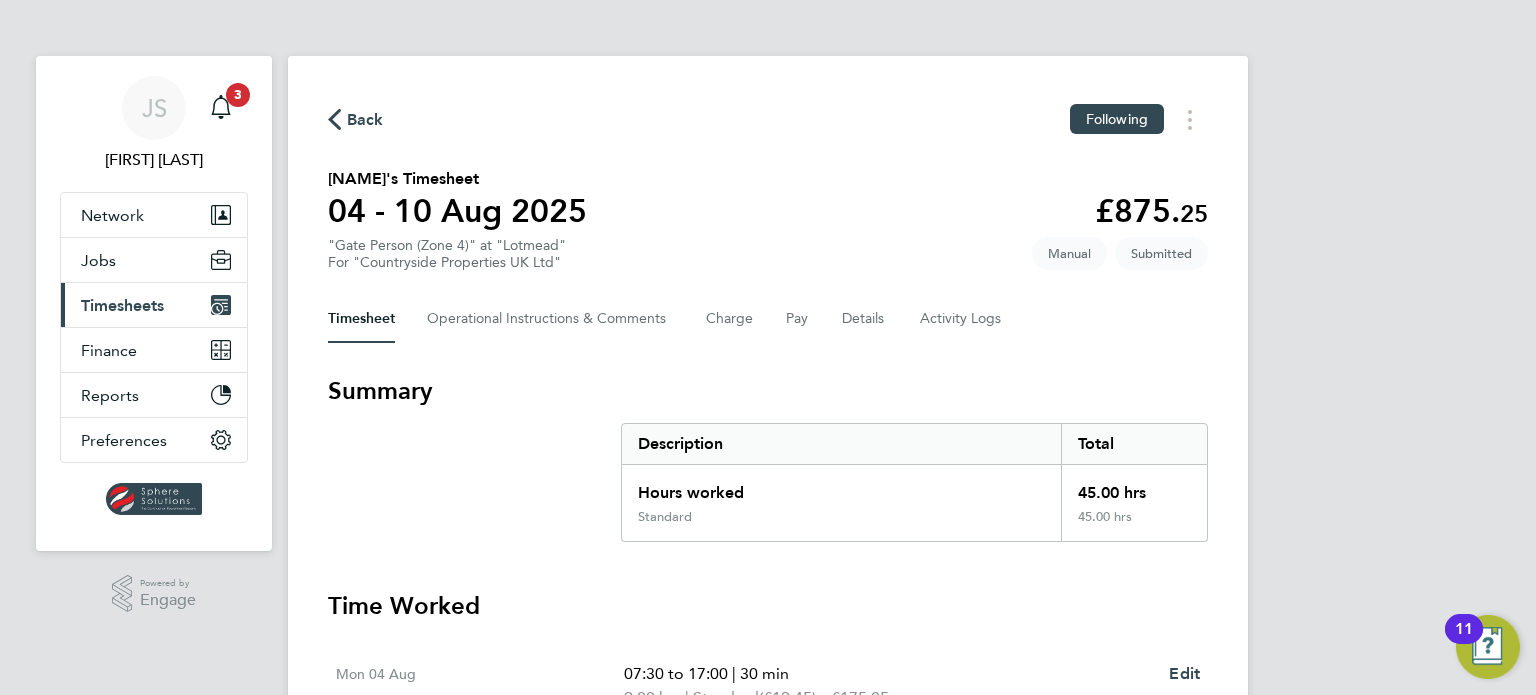 click on "Timesheets" at bounding box center (122, 305) 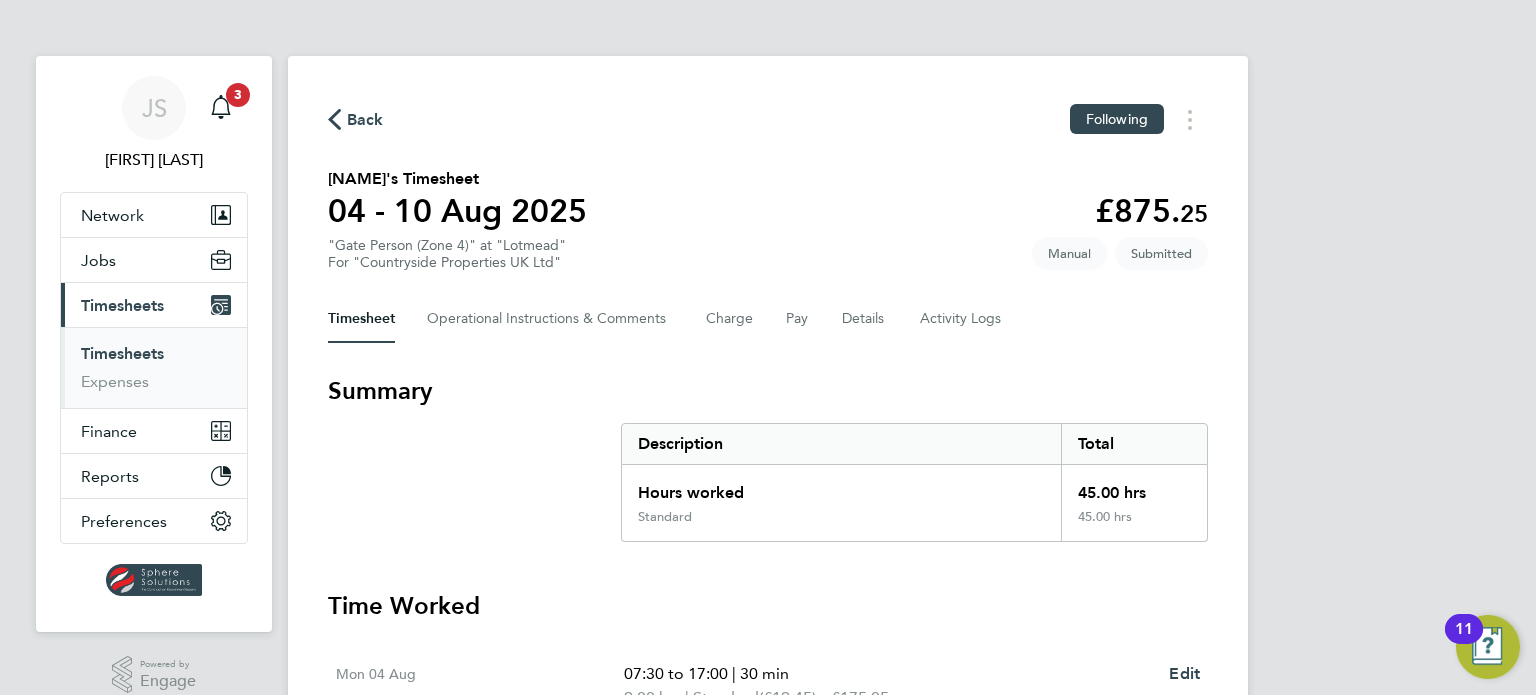 click on "Timesheets" at bounding box center (122, 353) 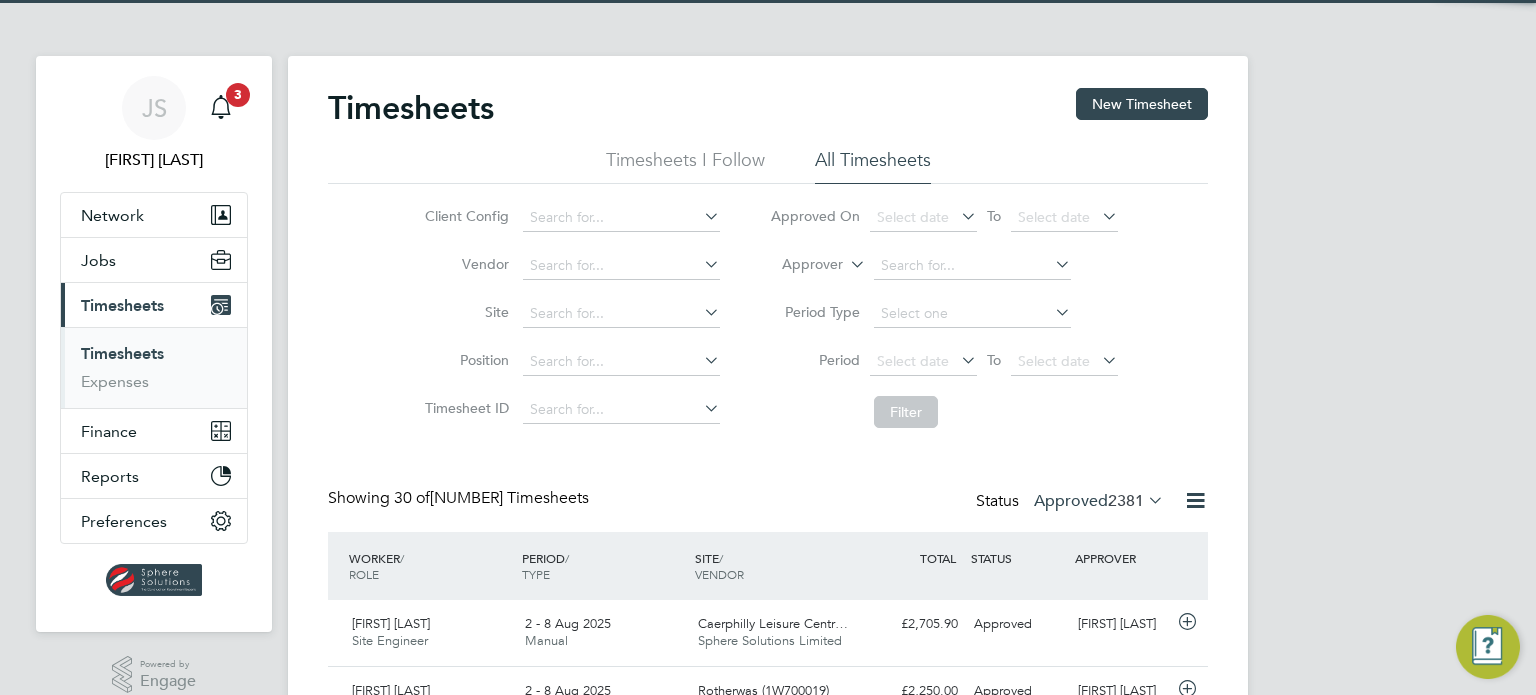 click on "Approved  2381" 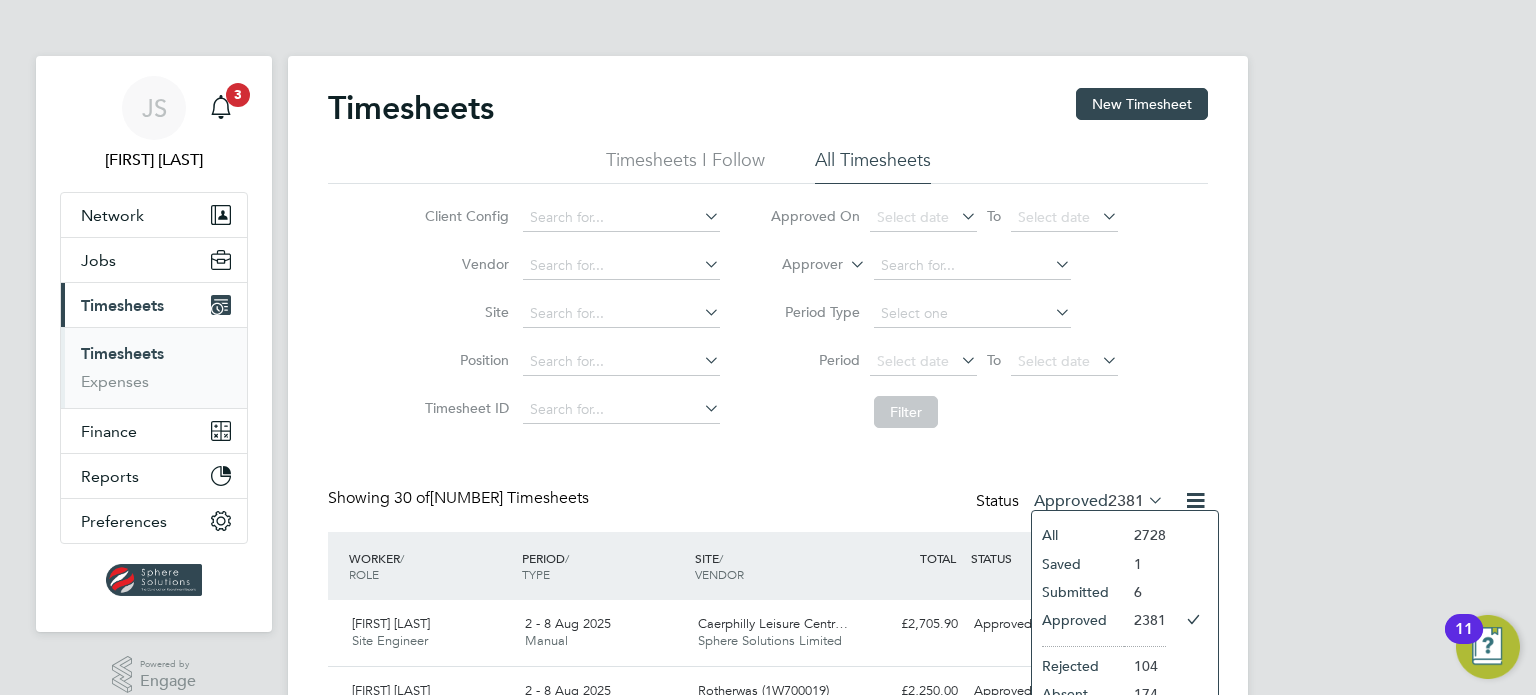 click on "Submitted" 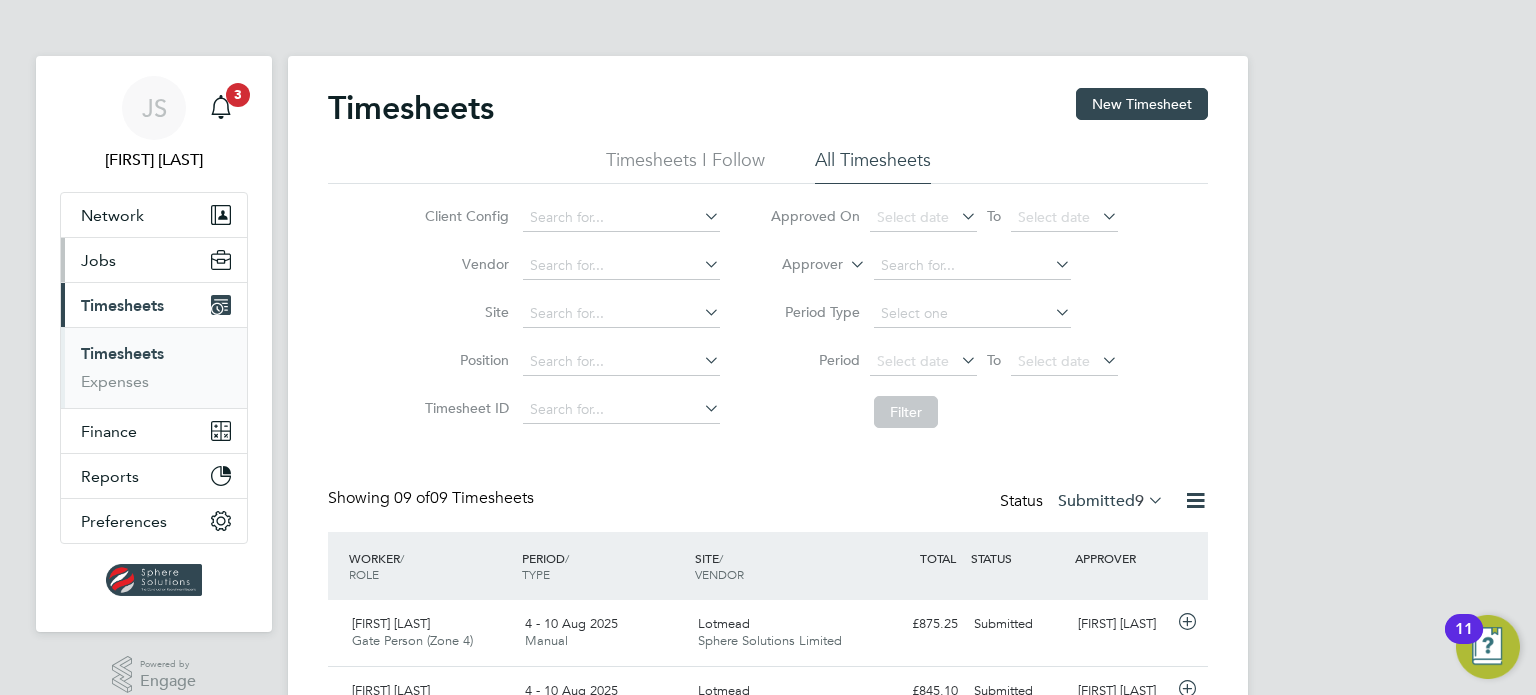 click on "Jobs" at bounding box center (98, 260) 